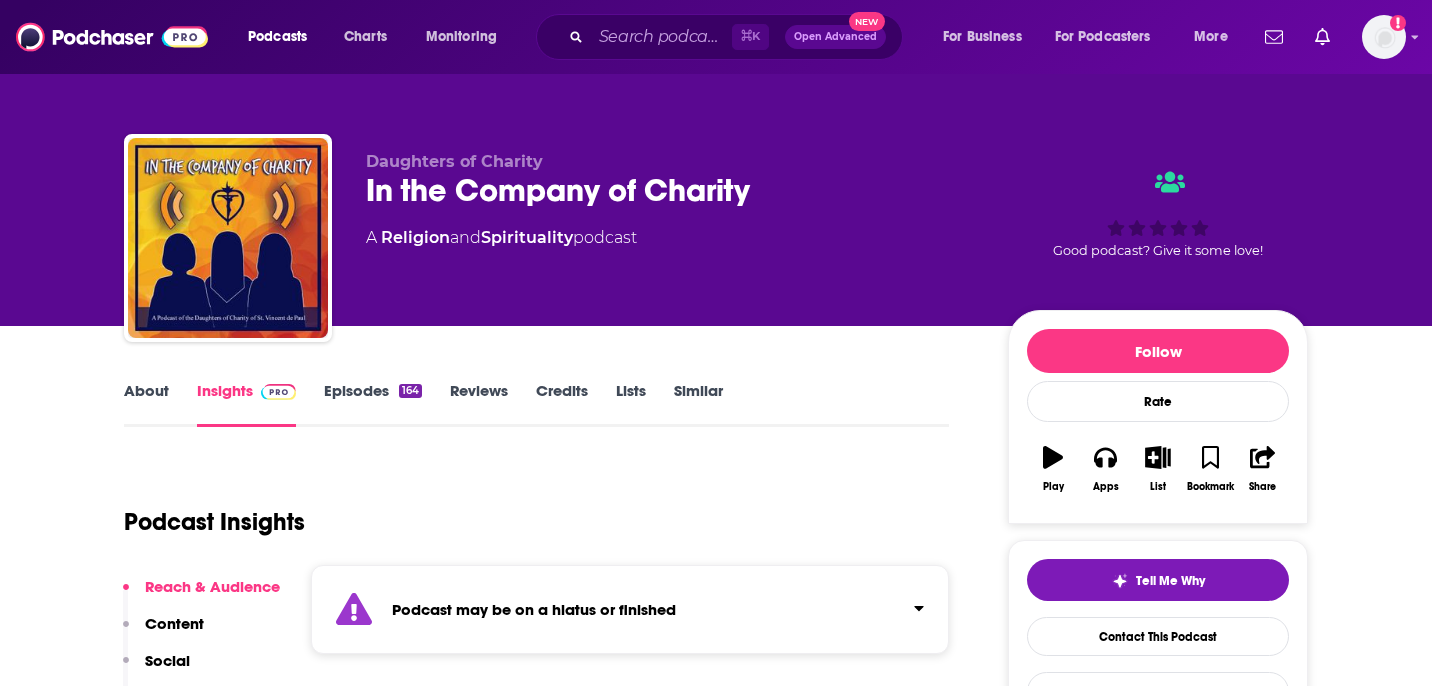 scroll, scrollTop: 235, scrollLeft: 0, axis: vertical 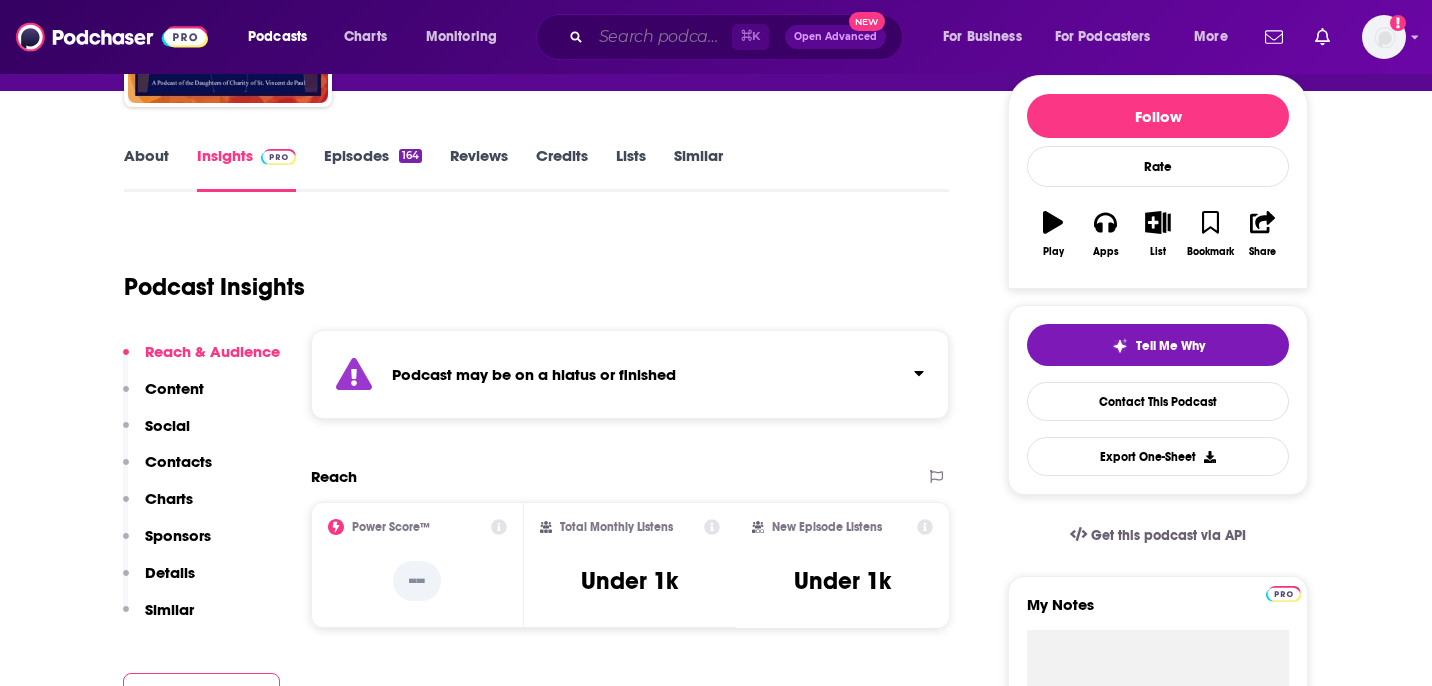 click at bounding box center [661, 37] 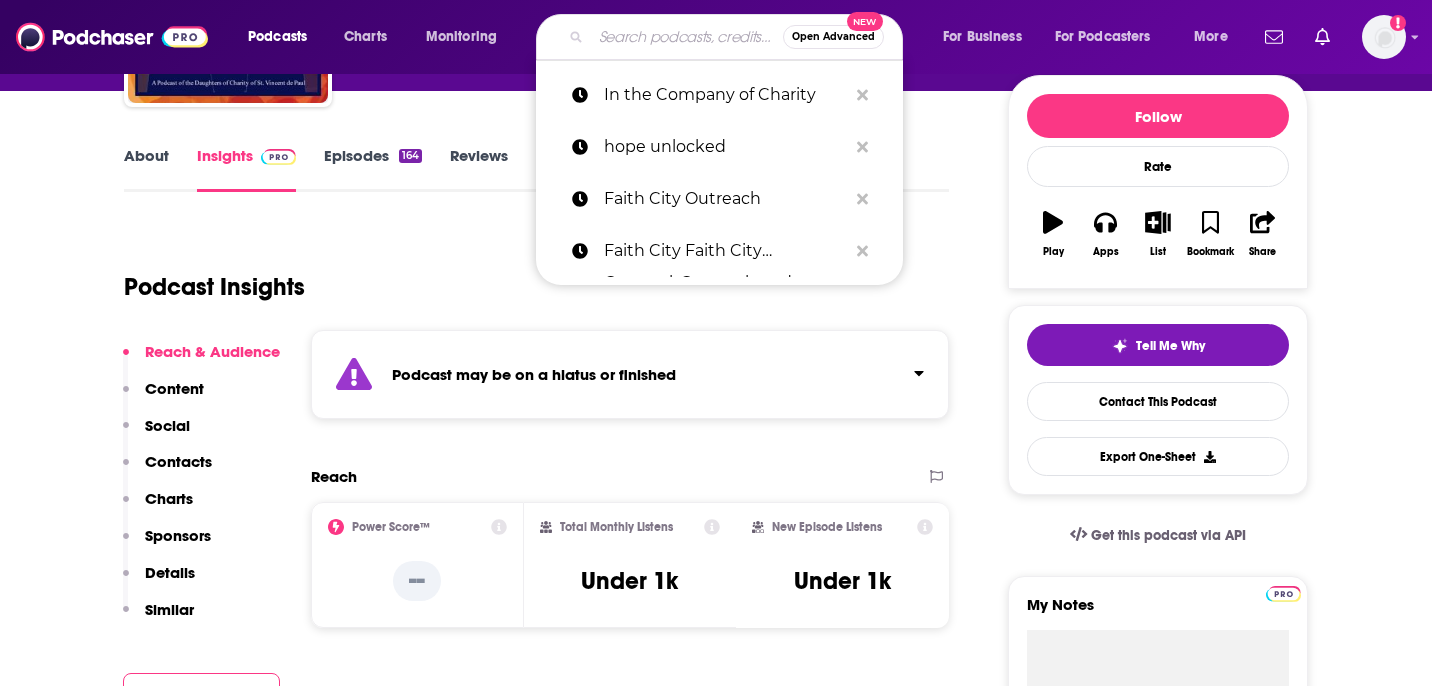 paste on "The Creative Writing Life" 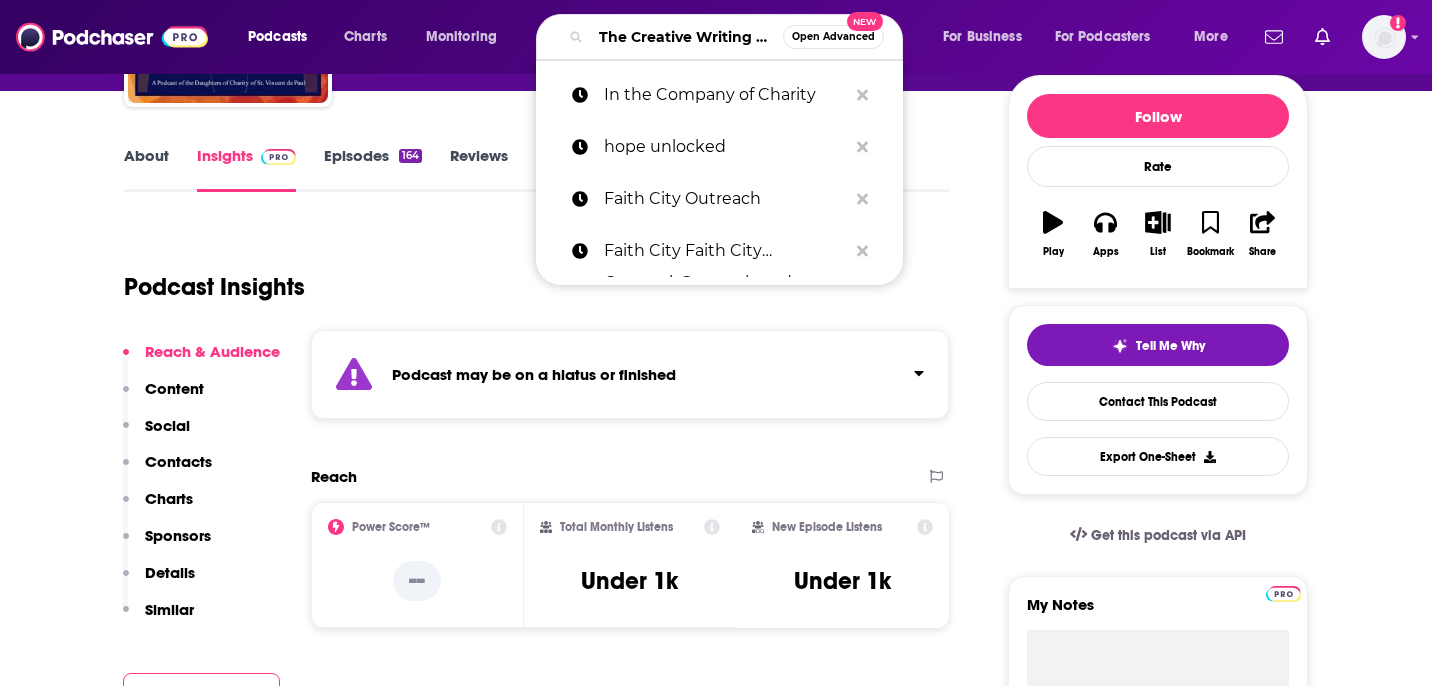 scroll, scrollTop: 0, scrollLeft: 48, axis: horizontal 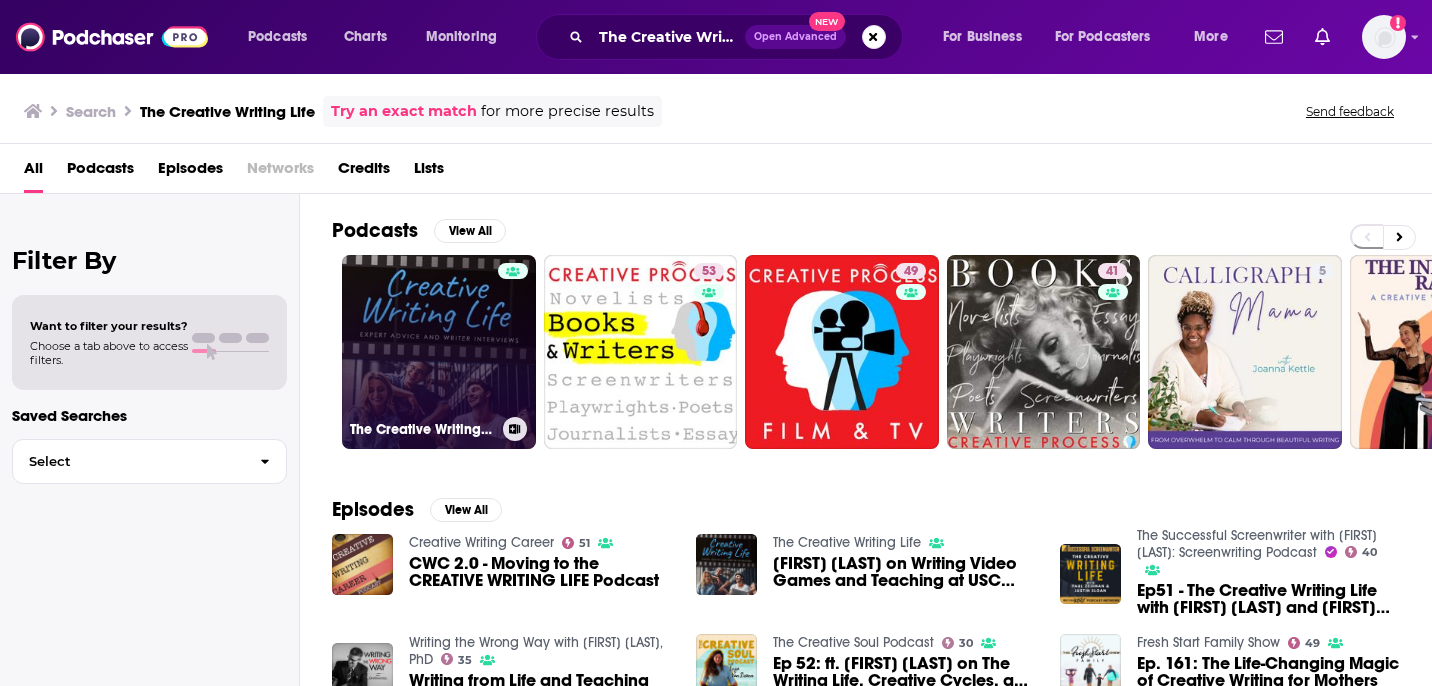 click on "The Creative Writing Life" at bounding box center [439, 352] 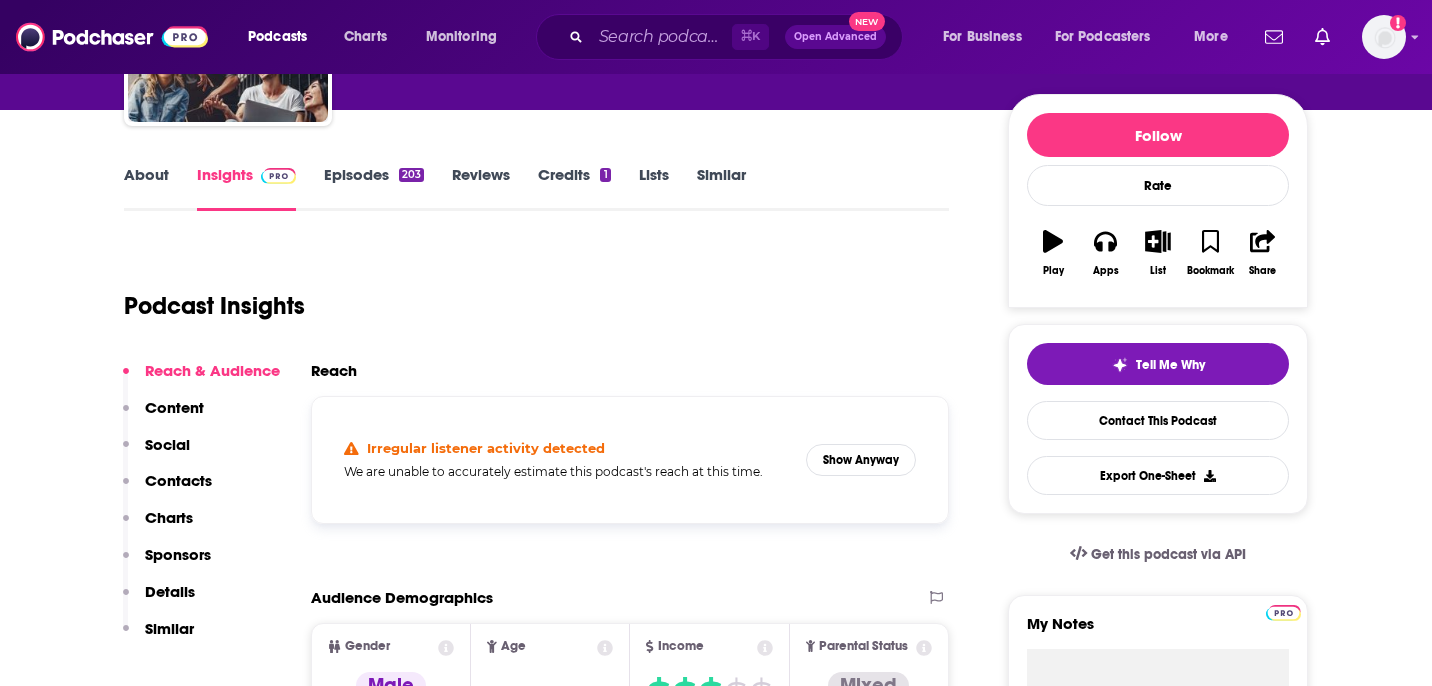 scroll, scrollTop: 223, scrollLeft: 0, axis: vertical 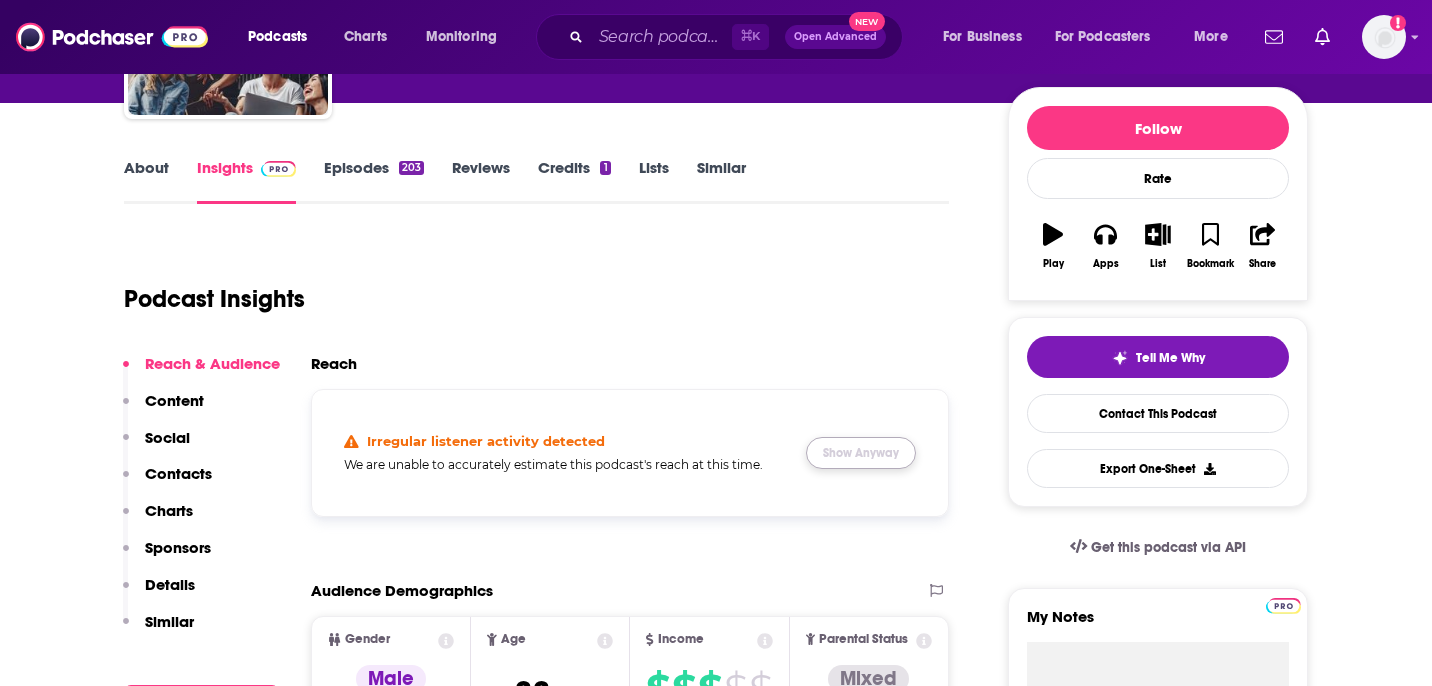 click on "Show Anyway" at bounding box center (861, 453) 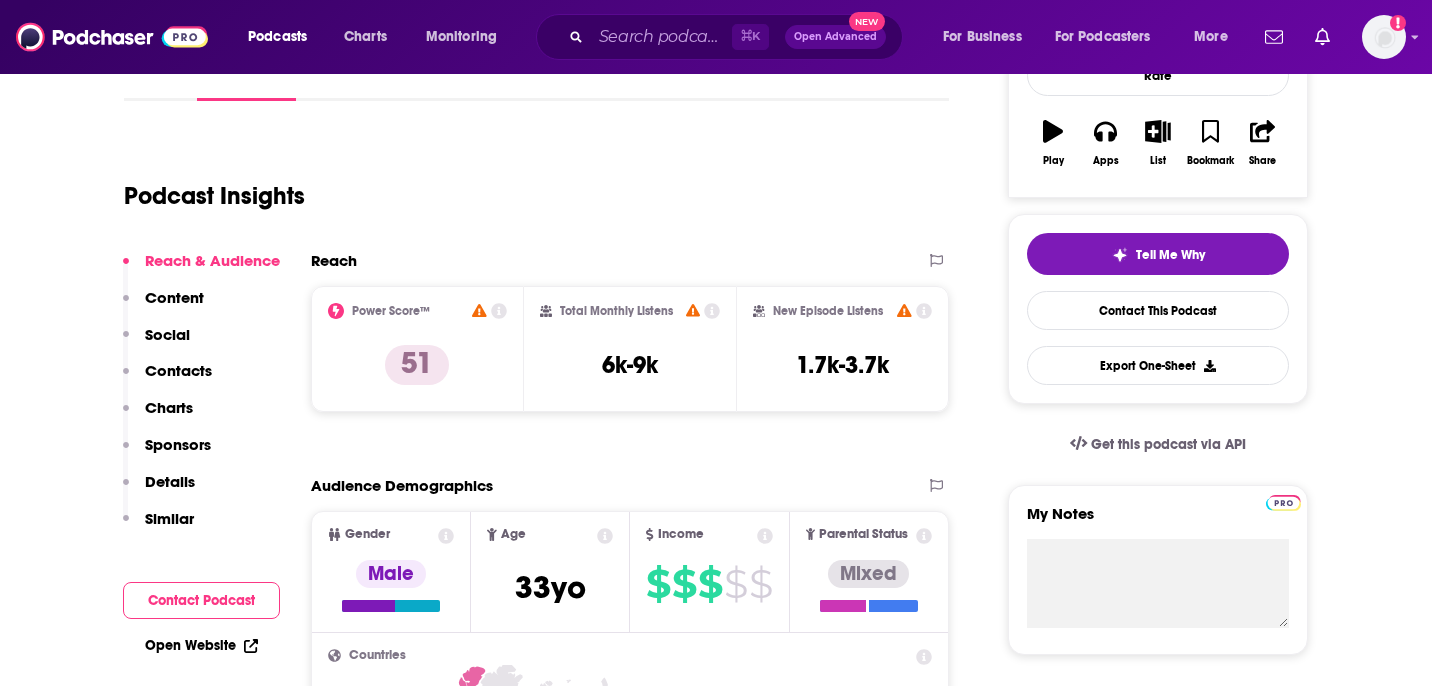 scroll, scrollTop: 143, scrollLeft: 0, axis: vertical 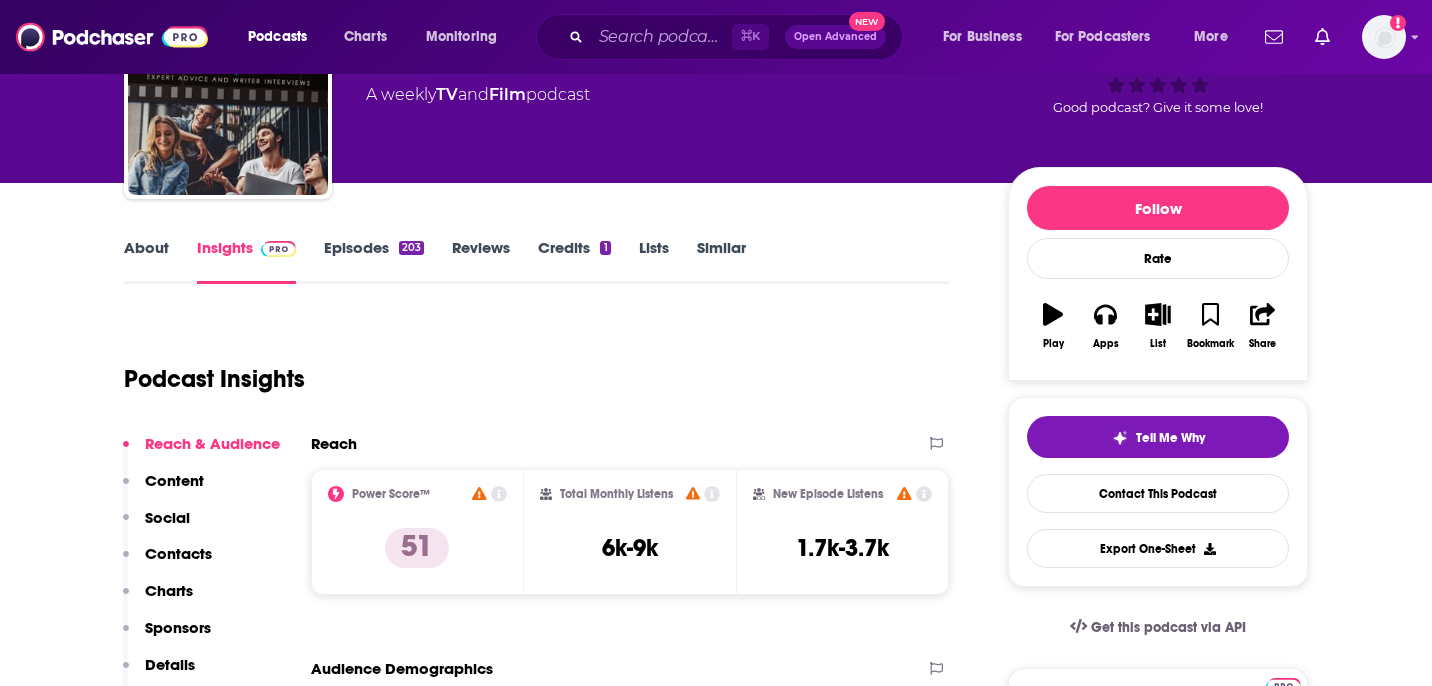 click on "Episodes 203" at bounding box center (374, 261) 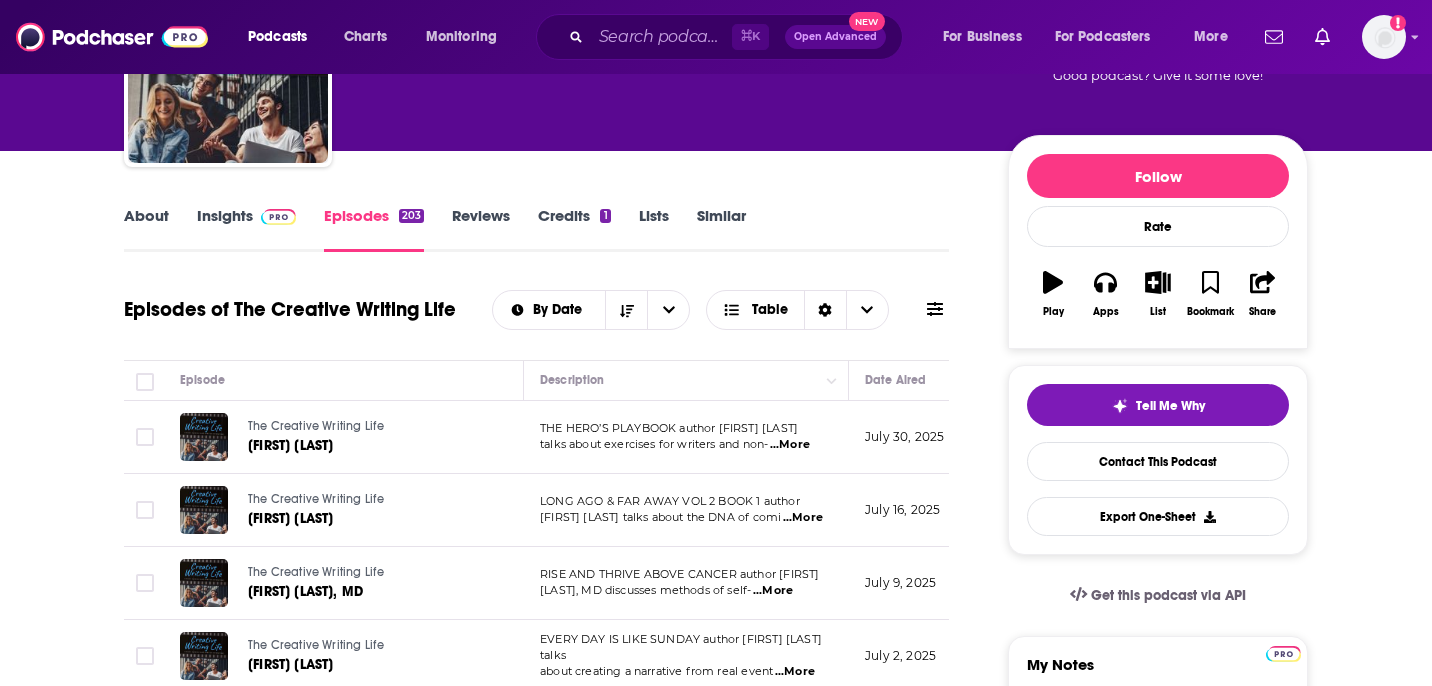 scroll, scrollTop: 172, scrollLeft: 0, axis: vertical 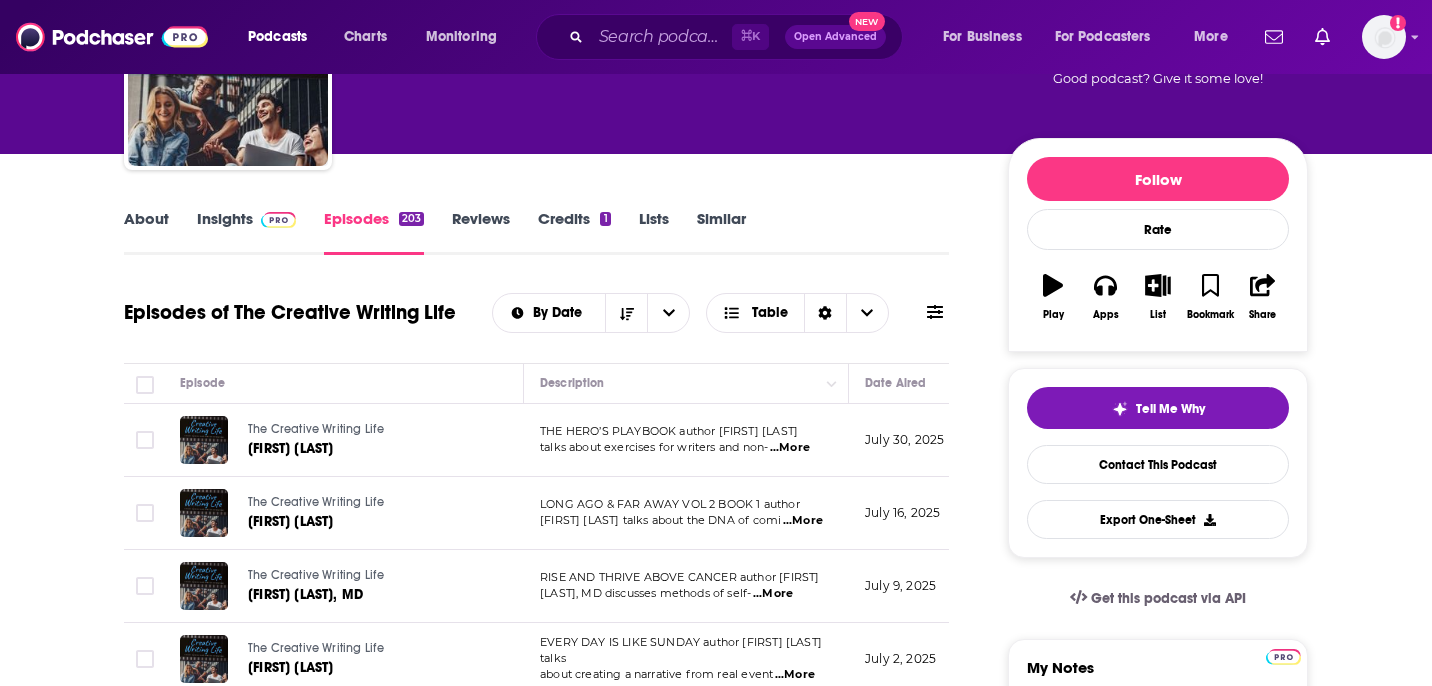 click on "Insights" at bounding box center [246, 232] 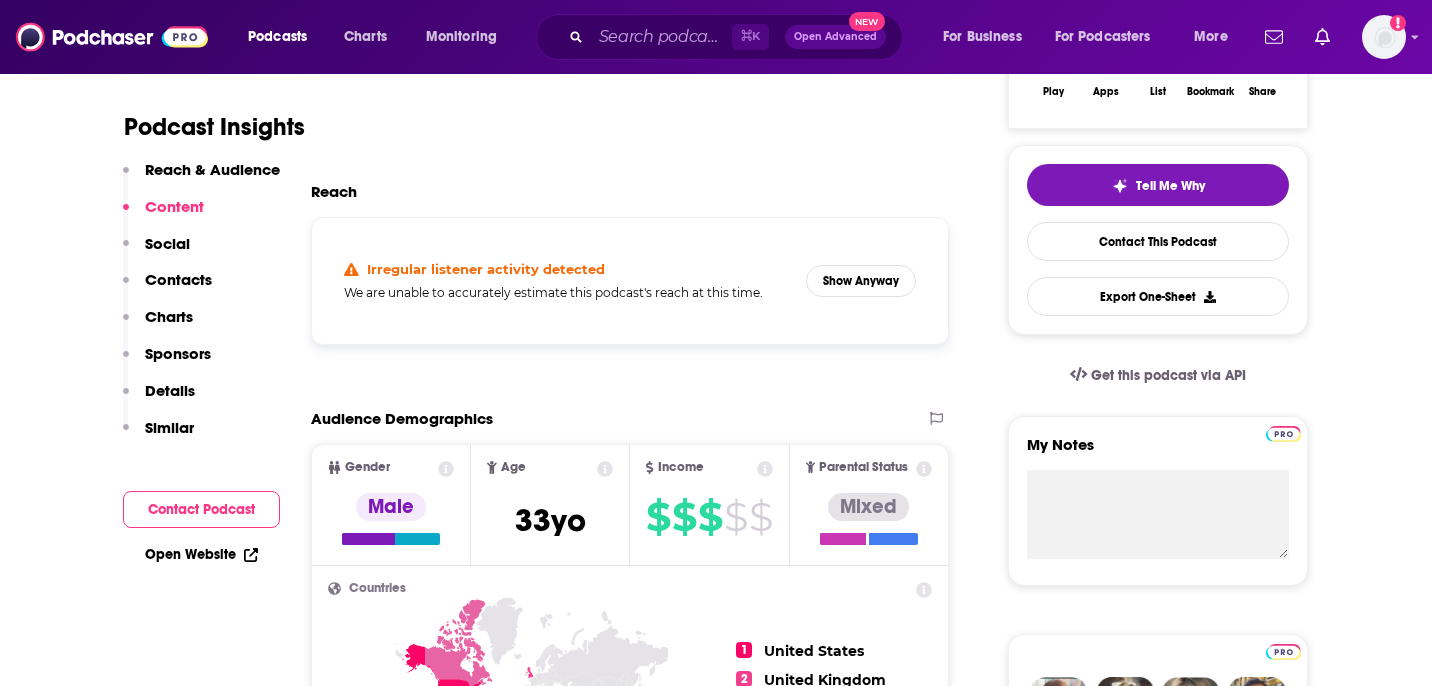scroll, scrollTop: 0, scrollLeft: 0, axis: both 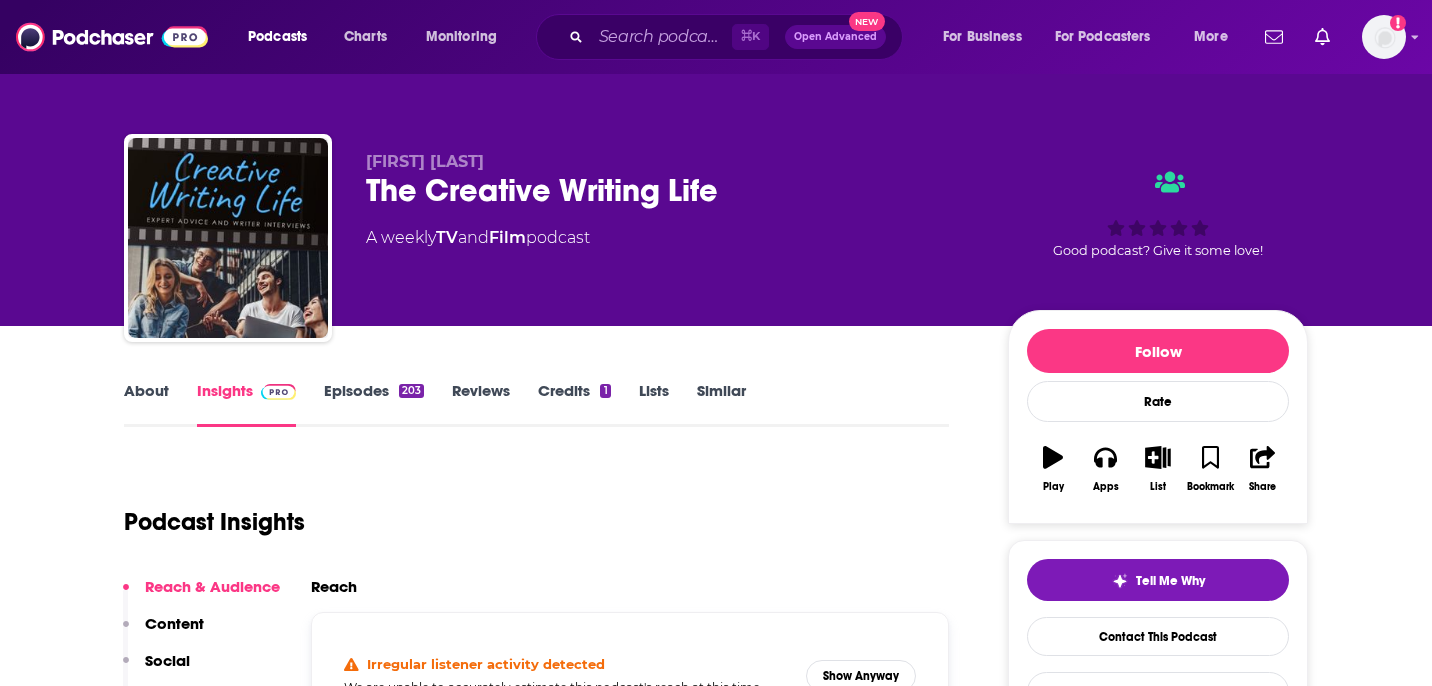 click on "Episodes 203" at bounding box center (374, 404) 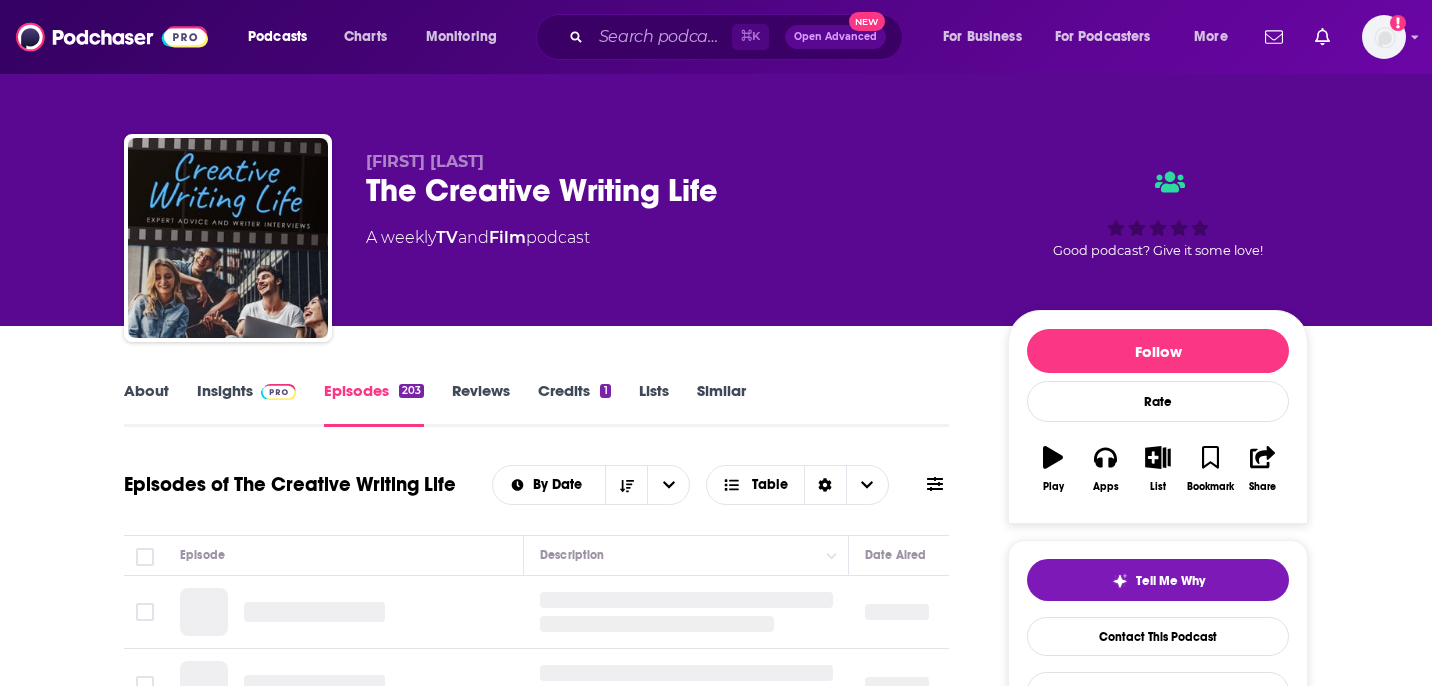 click on "About" at bounding box center [146, 404] 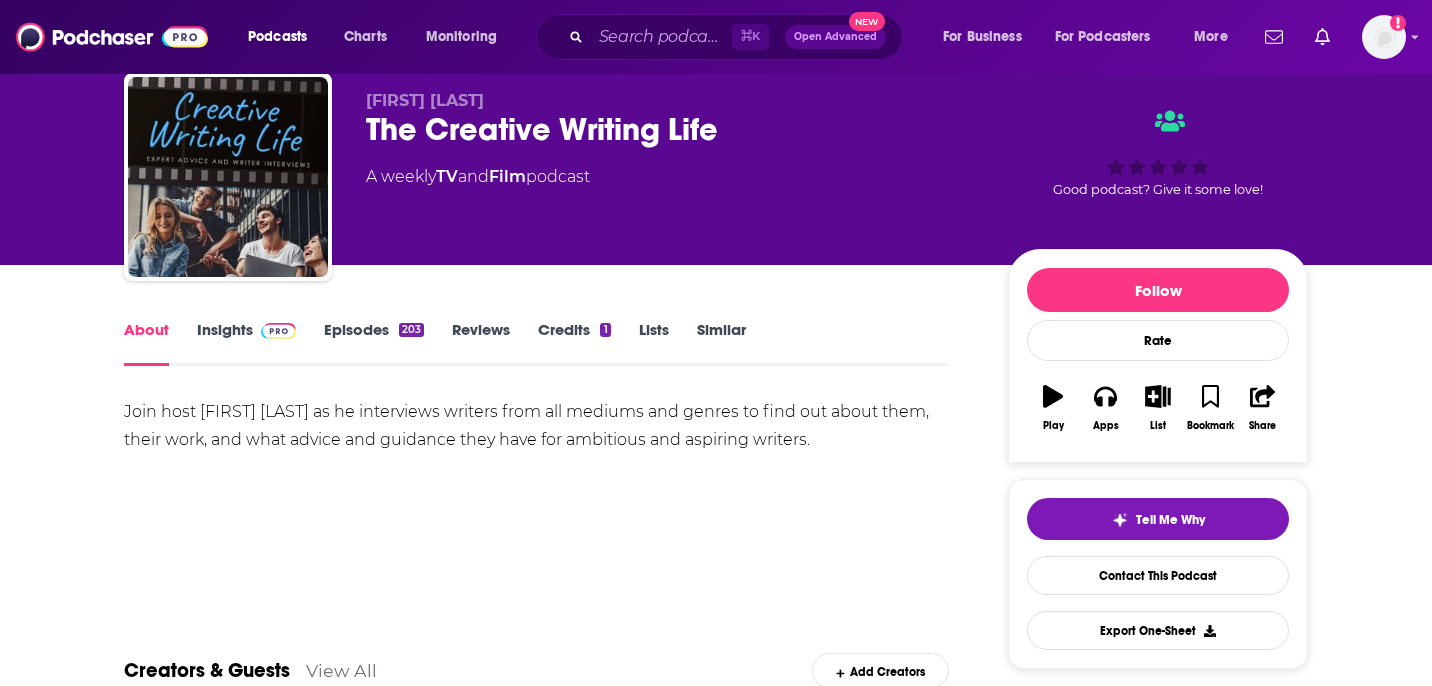 scroll, scrollTop: 42, scrollLeft: 0, axis: vertical 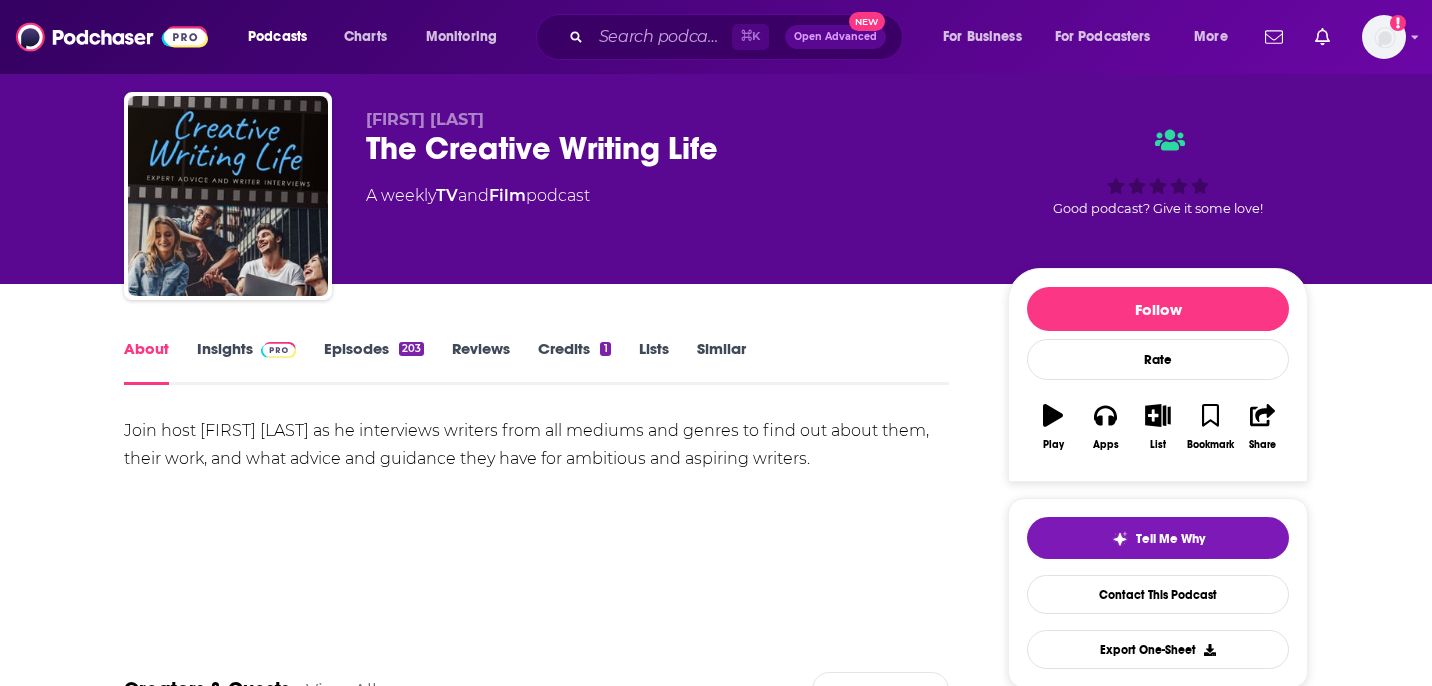 click on "Episodes 203" at bounding box center [374, 362] 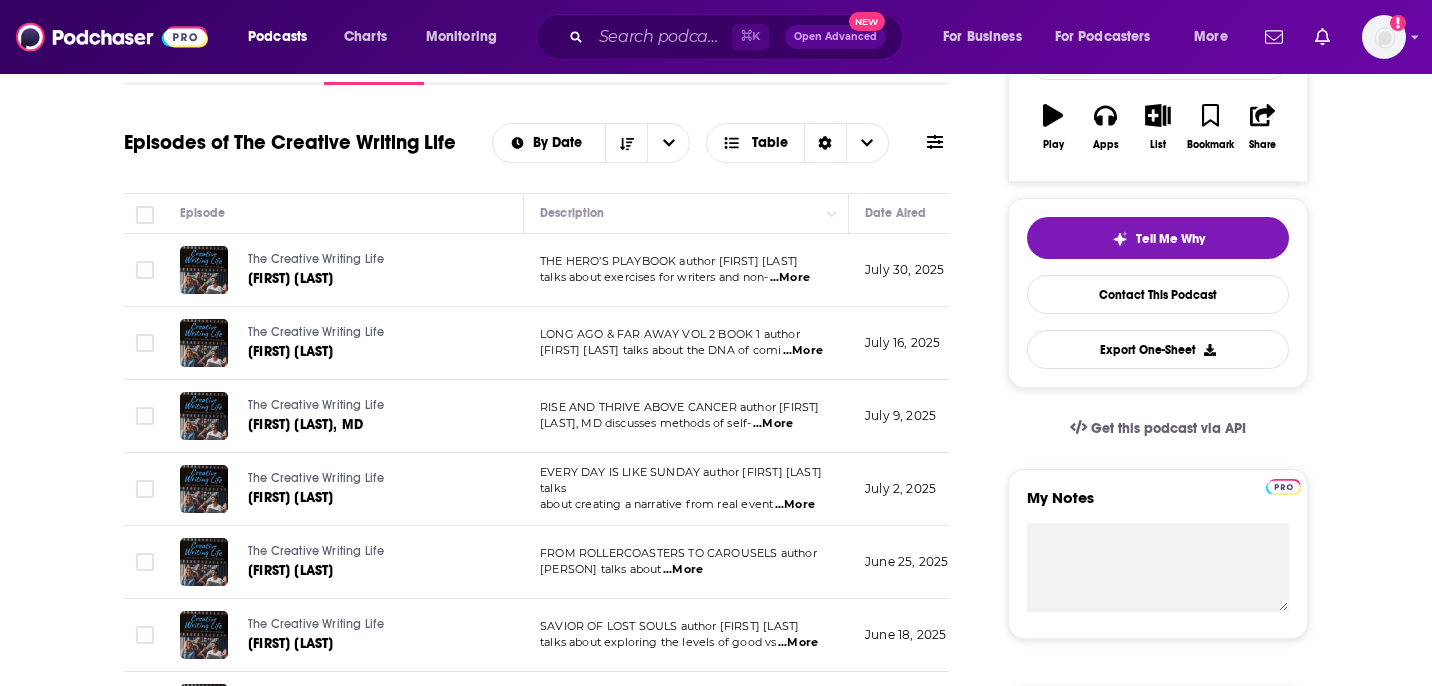 scroll, scrollTop: 344, scrollLeft: 0, axis: vertical 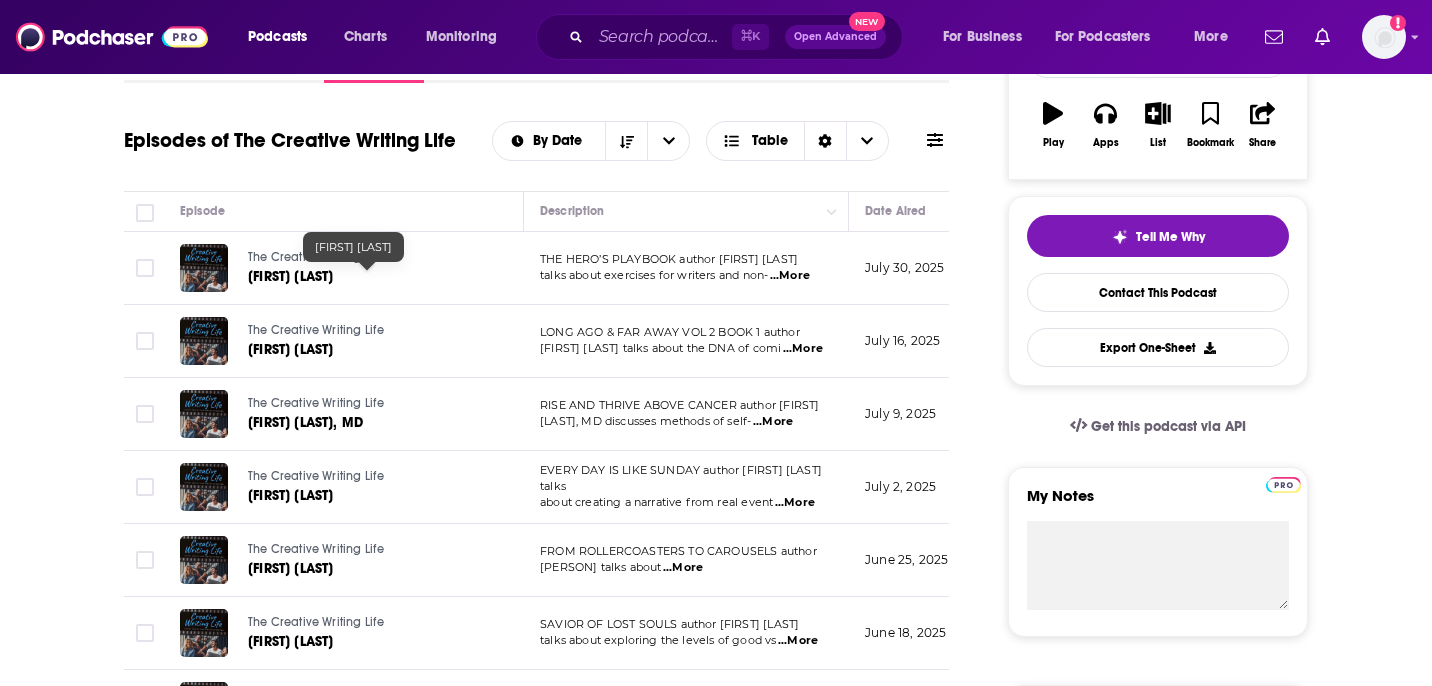 click on "The Creative Writing Life [FIRST] [LAST]" at bounding box center (367, 268) 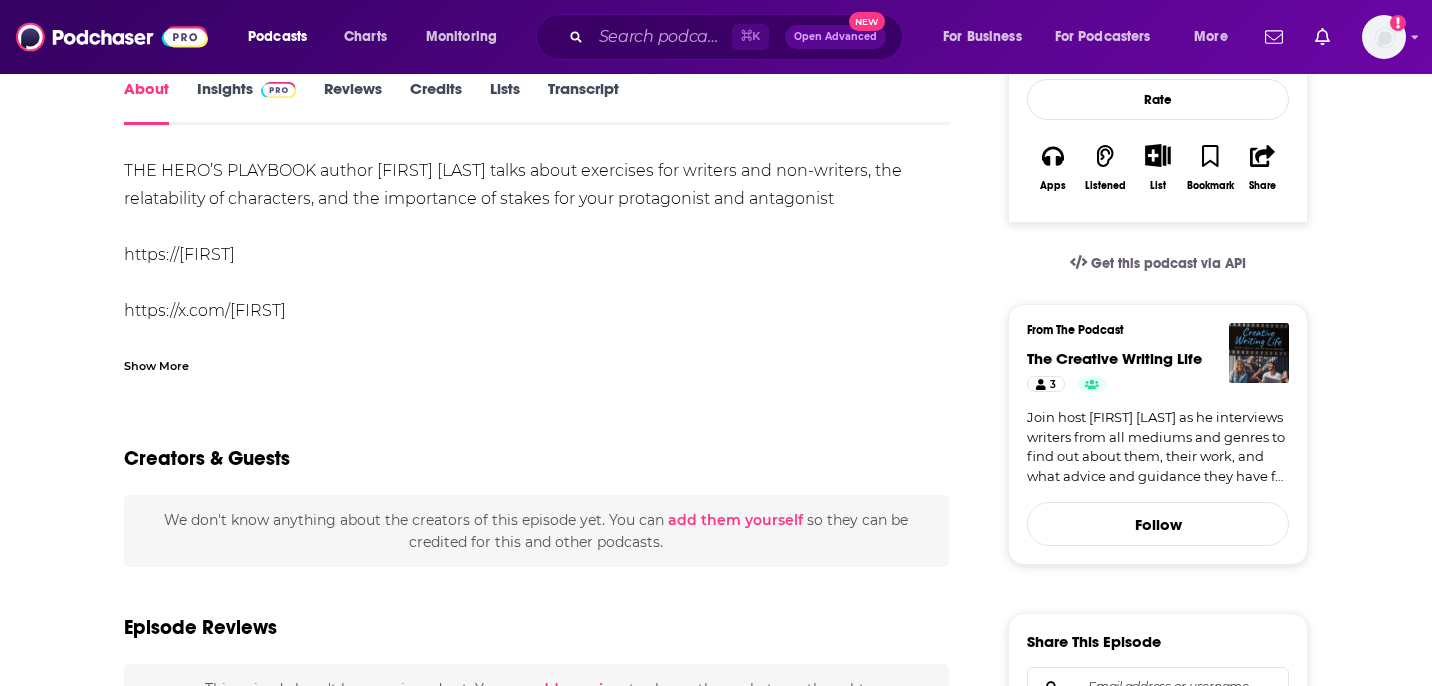 scroll, scrollTop: 299, scrollLeft: 0, axis: vertical 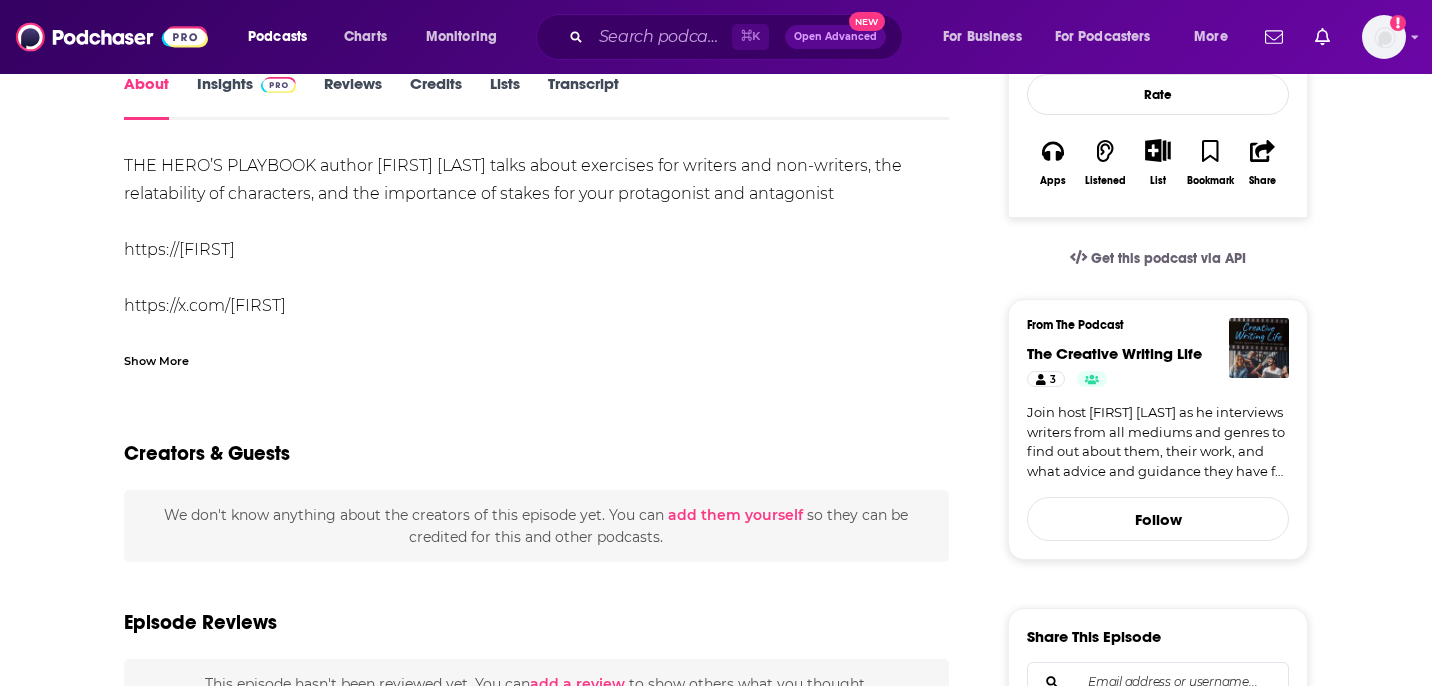 click on "Show More" at bounding box center [156, 359] 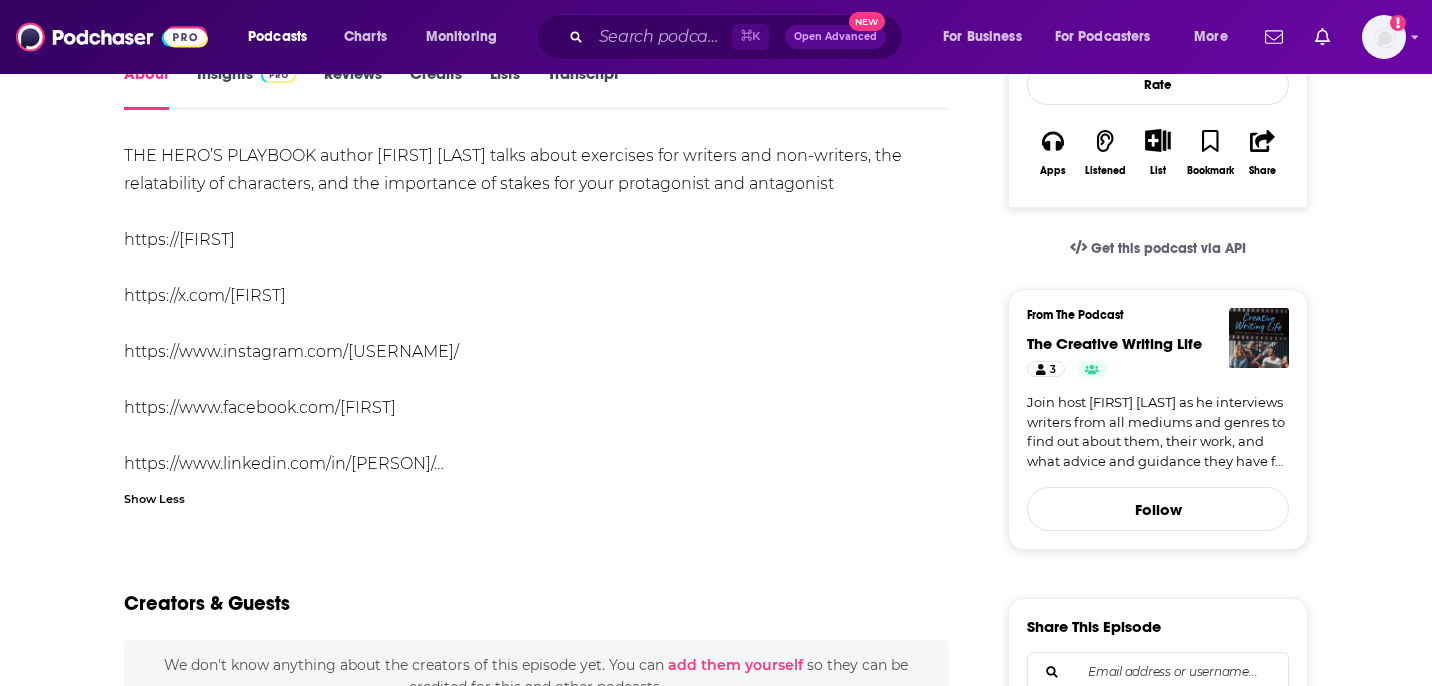 scroll, scrollTop: 0, scrollLeft: 0, axis: both 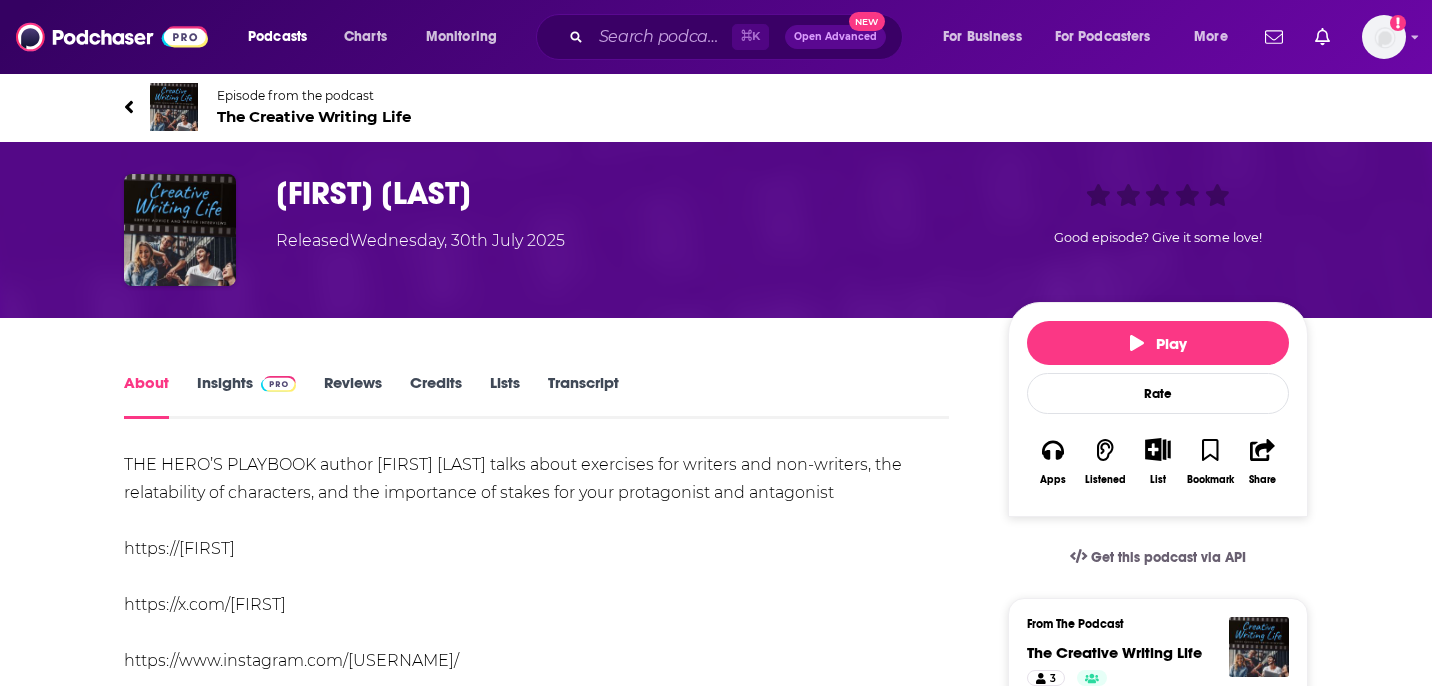 click on "Episode from the podcast The Creative Writing Life" at bounding box center (420, 107) 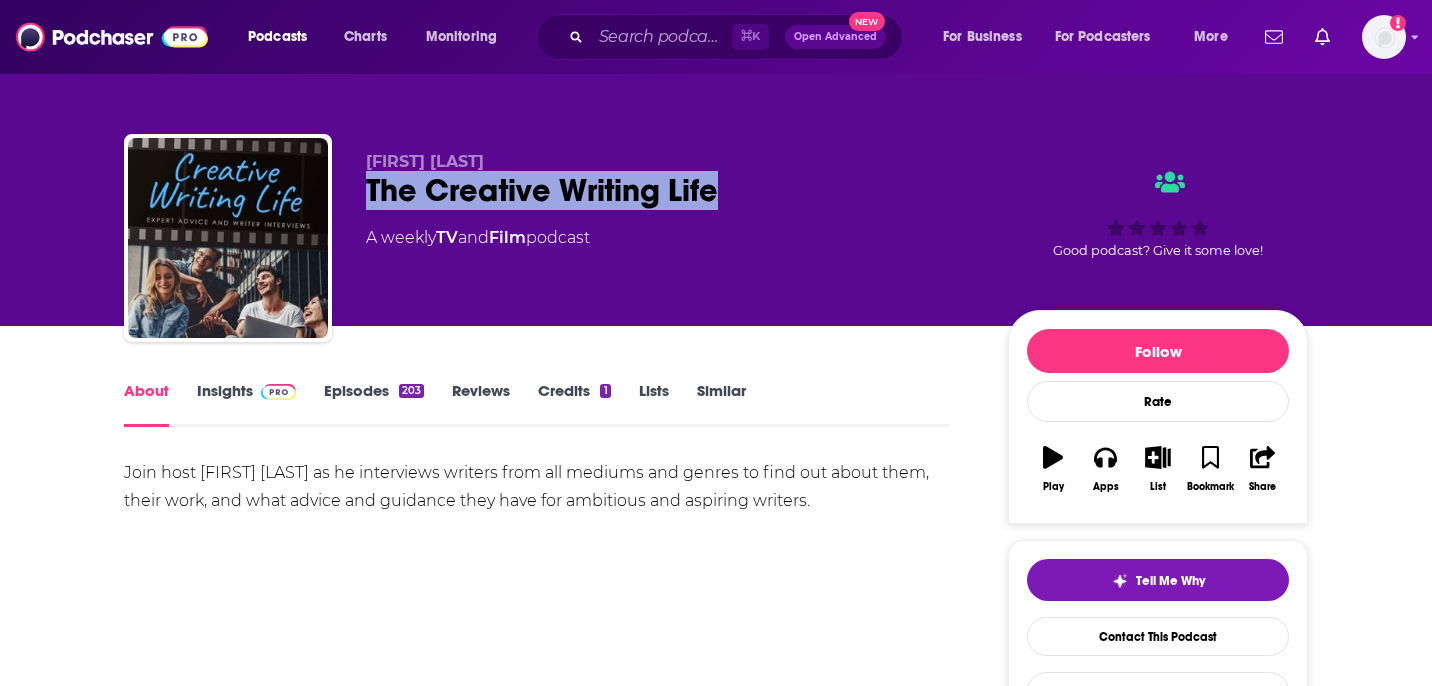 drag, startPoint x: 743, startPoint y: 183, endPoint x: 340, endPoint y: 190, distance: 403.0608 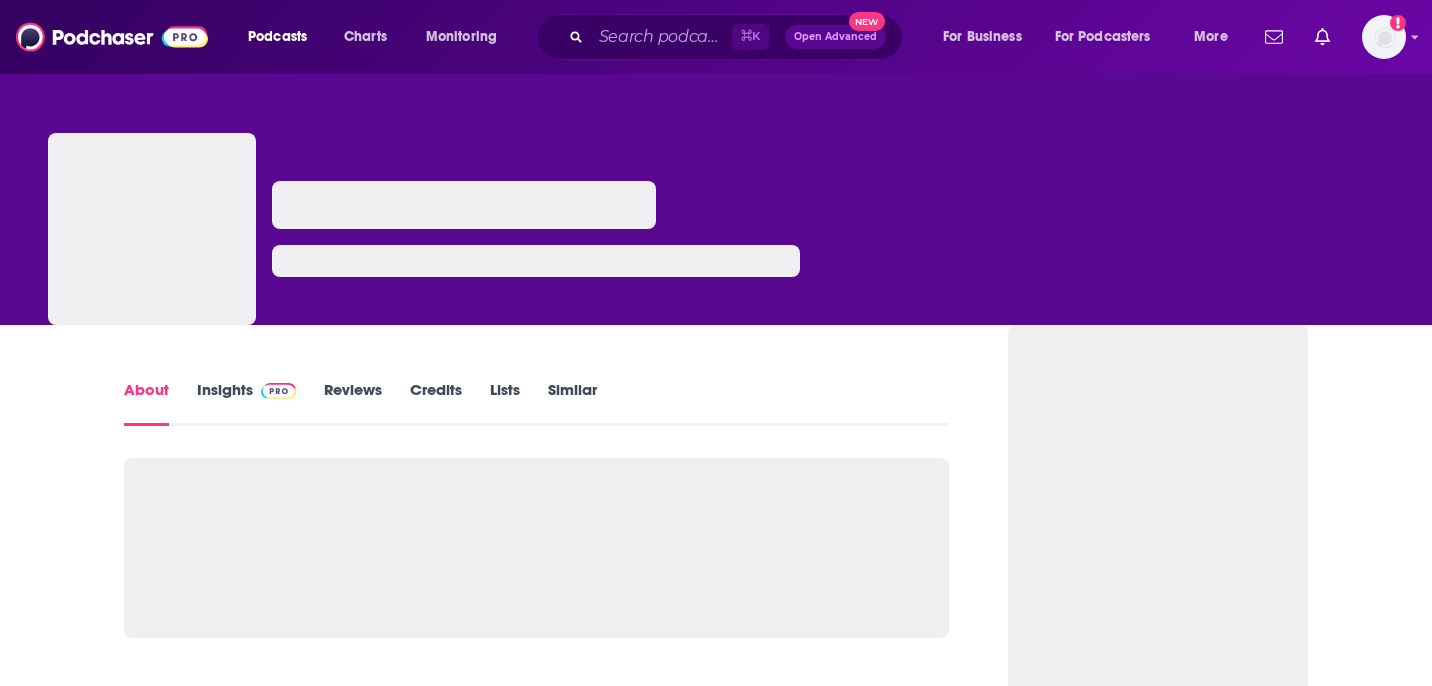 scroll, scrollTop: 0, scrollLeft: 0, axis: both 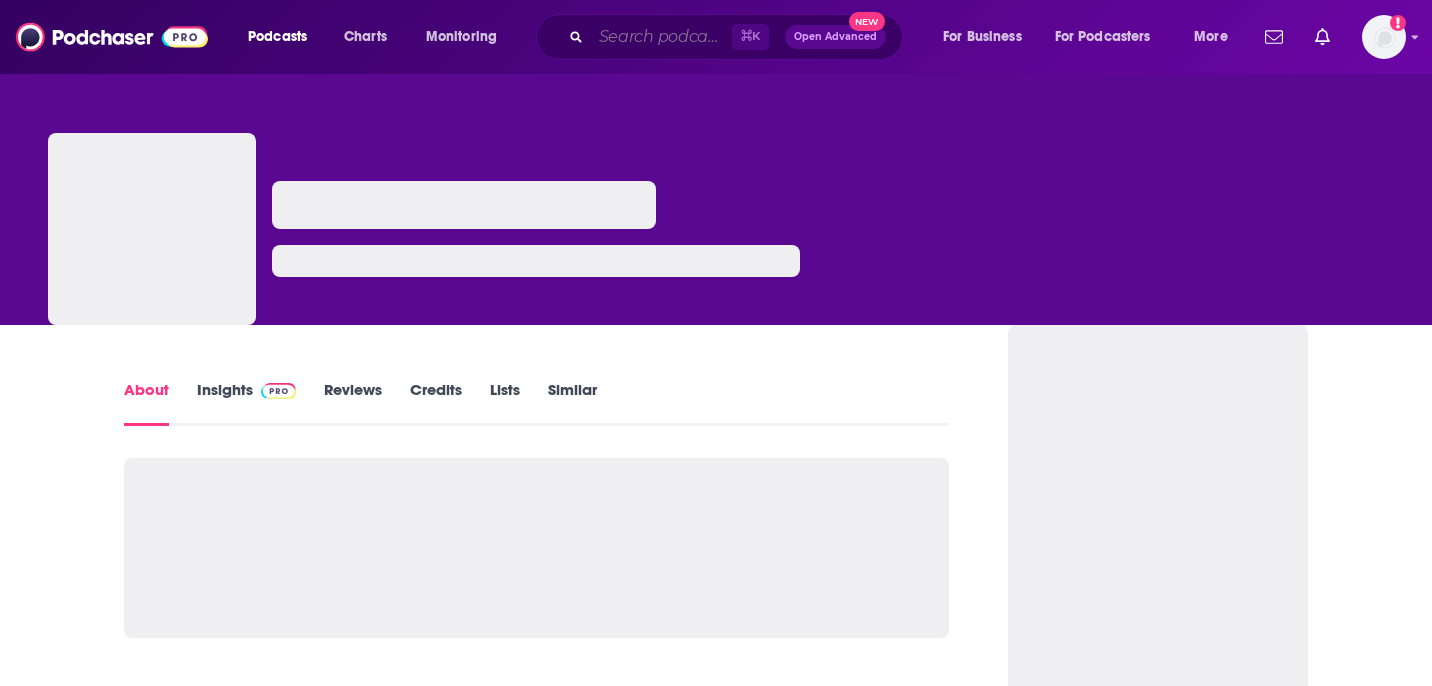 click at bounding box center (661, 37) 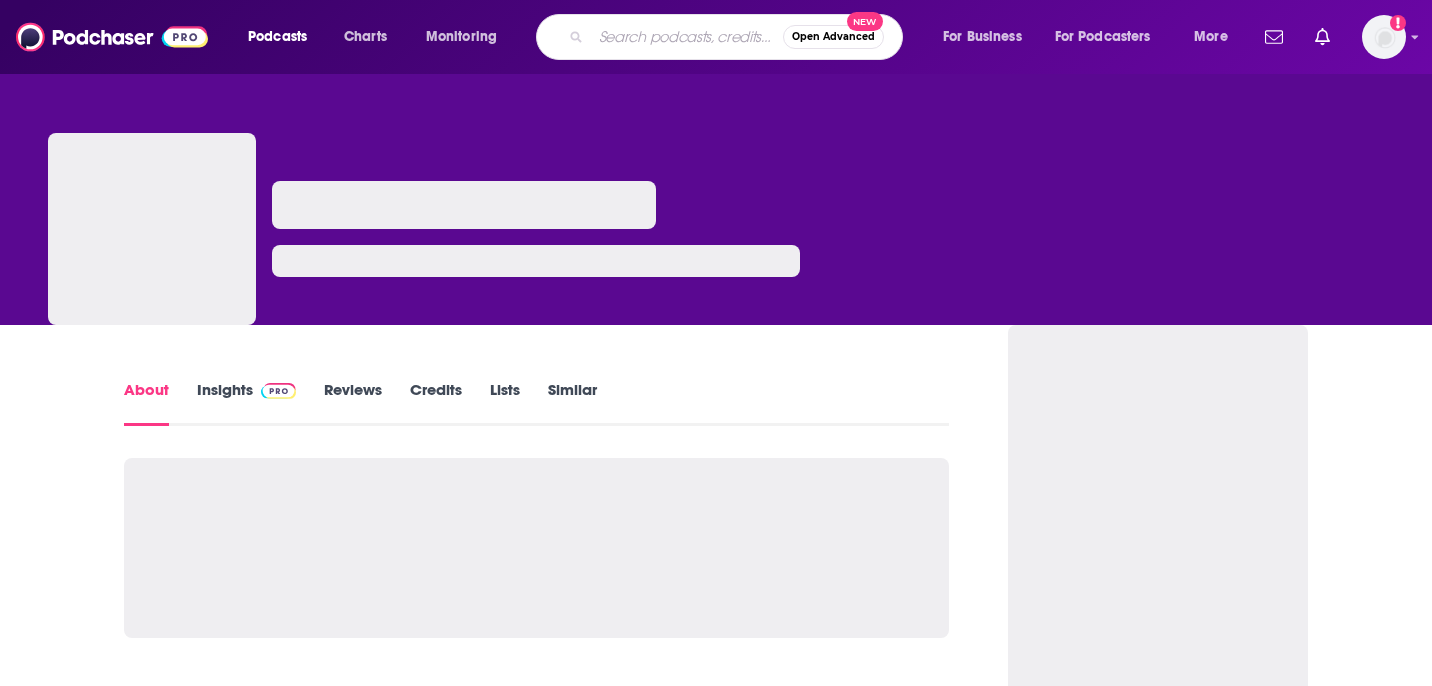 paste on "WorldWide Entertainment TV" 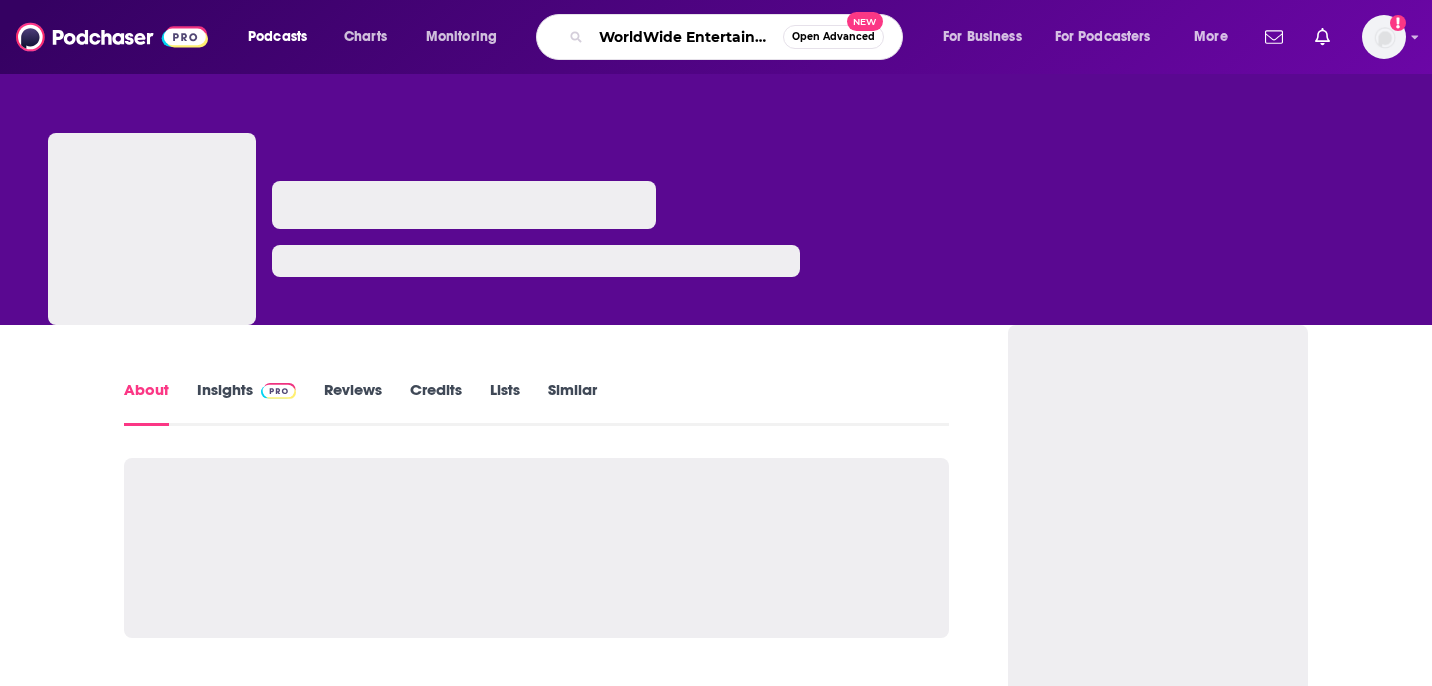 scroll, scrollTop: 0, scrollLeft: 84, axis: horizontal 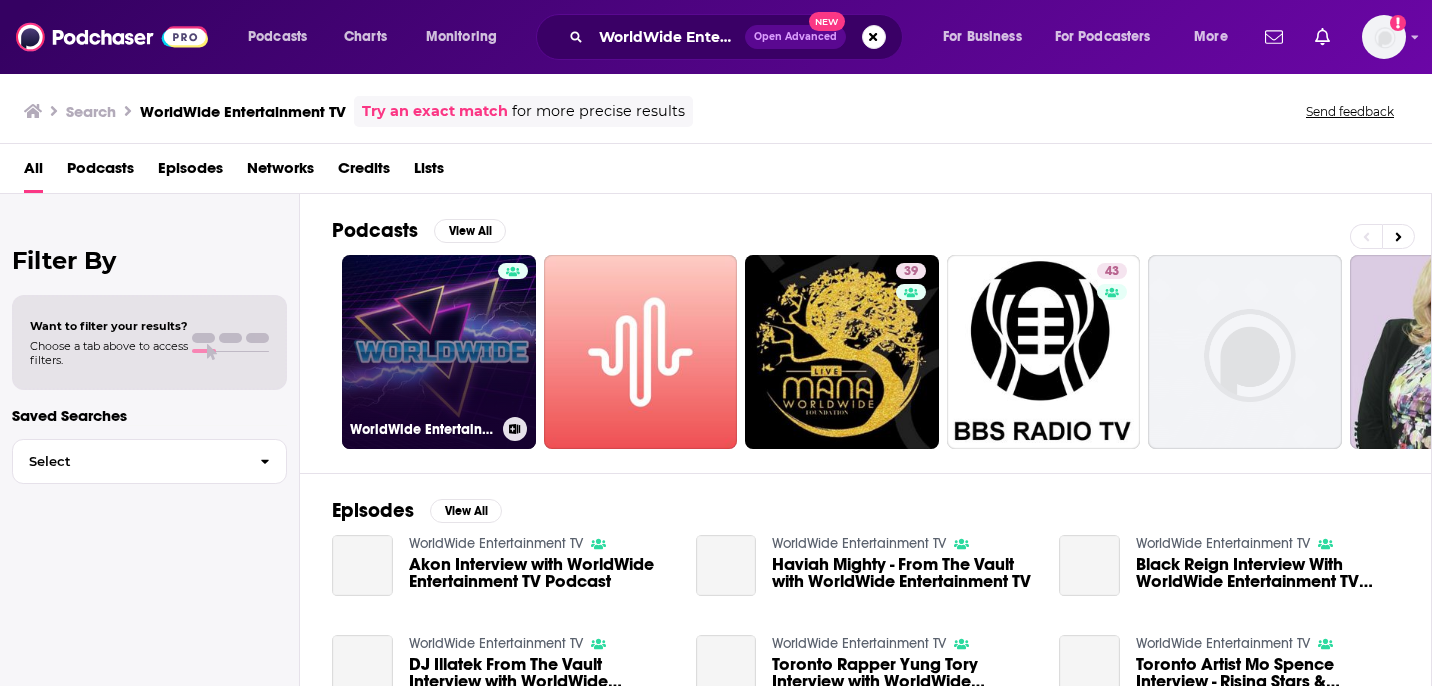 click on "WorldWide Entertainment TV" at bounding box center [439, 352] 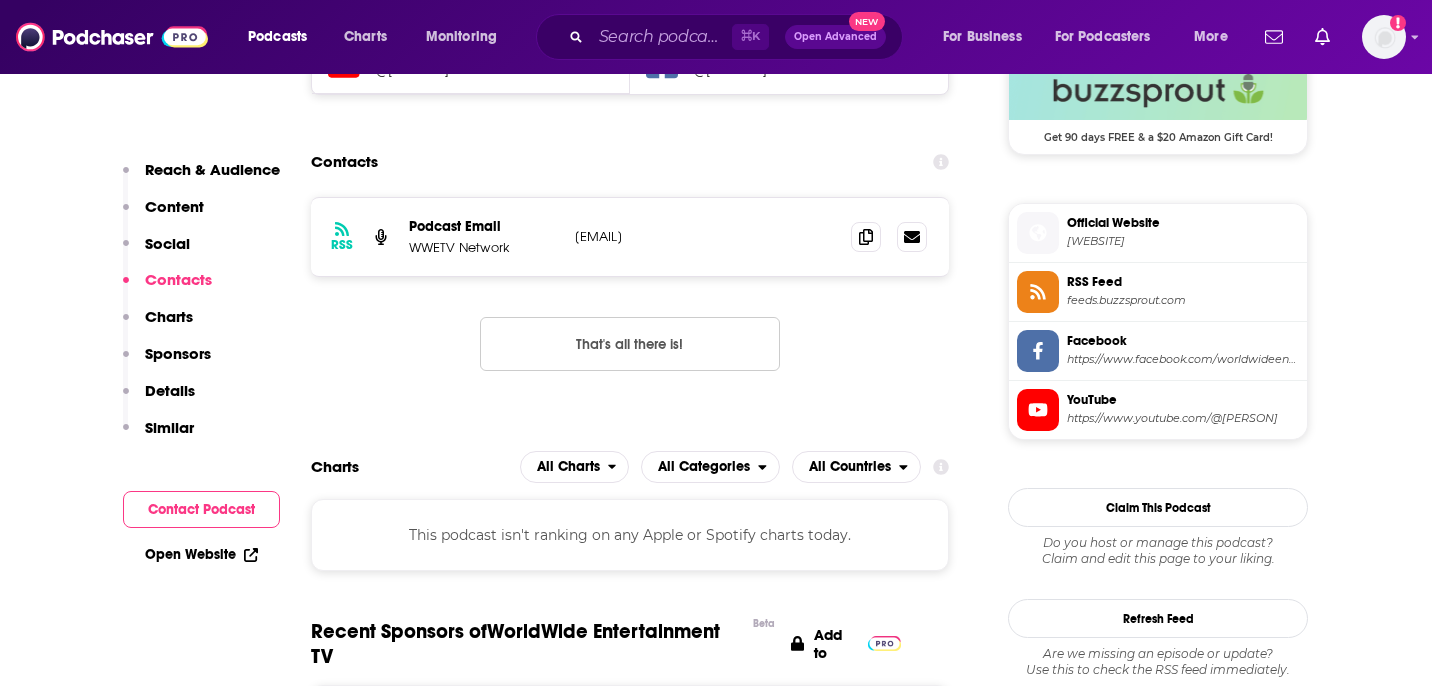 scroll, scrollTop: 1504, scrollLeft: 0, axis: vertical 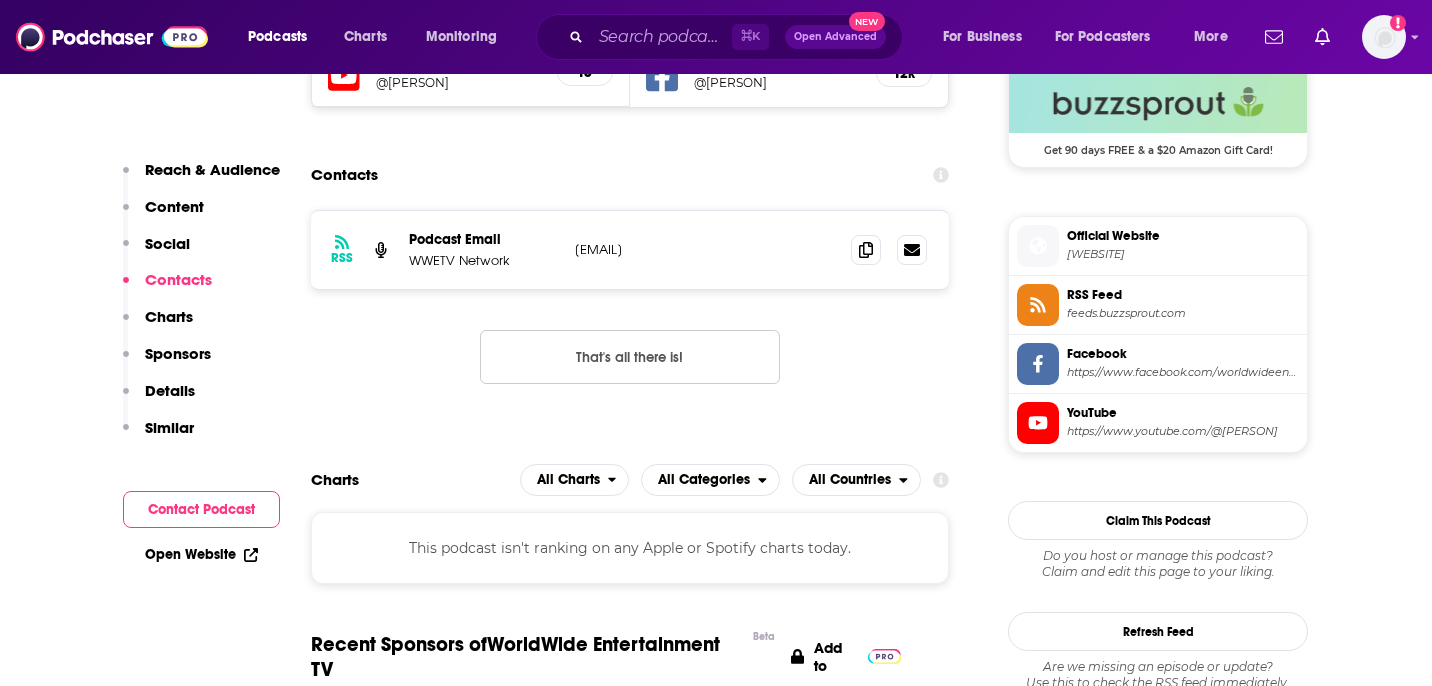 click on "https://www.facebook.com/worldwideentertainmenttv" at bounding box center [1183, 372] 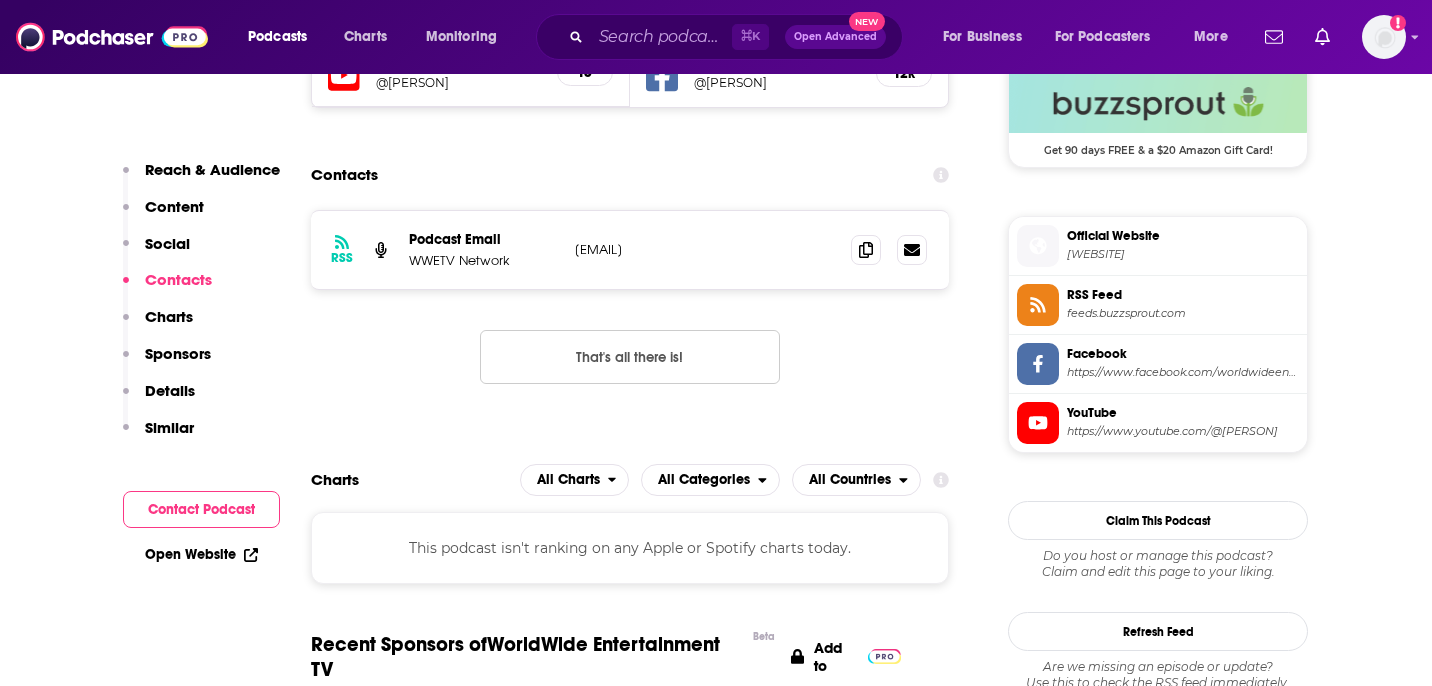 click on "https://www.youtube.com/@wwetvnetwork4202" at bounding box center [1183, 431] 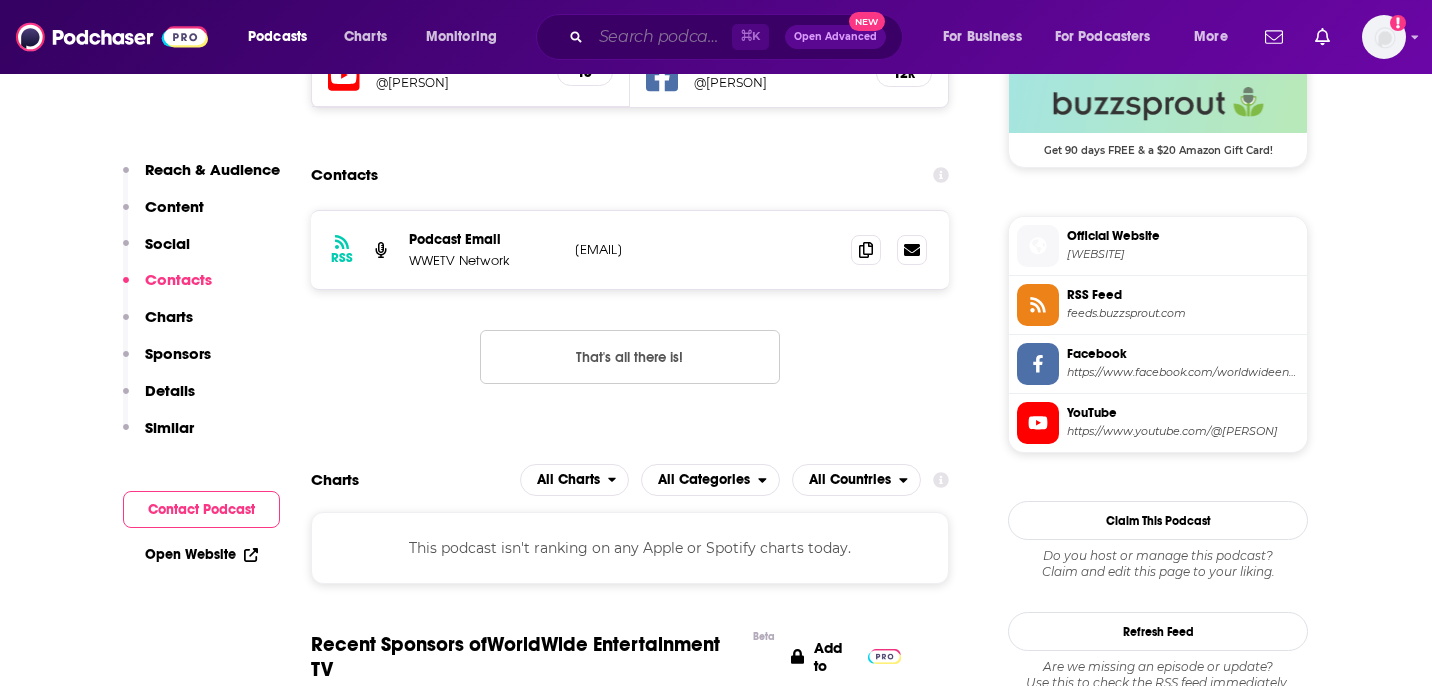 click at bounding box center [661, 37] 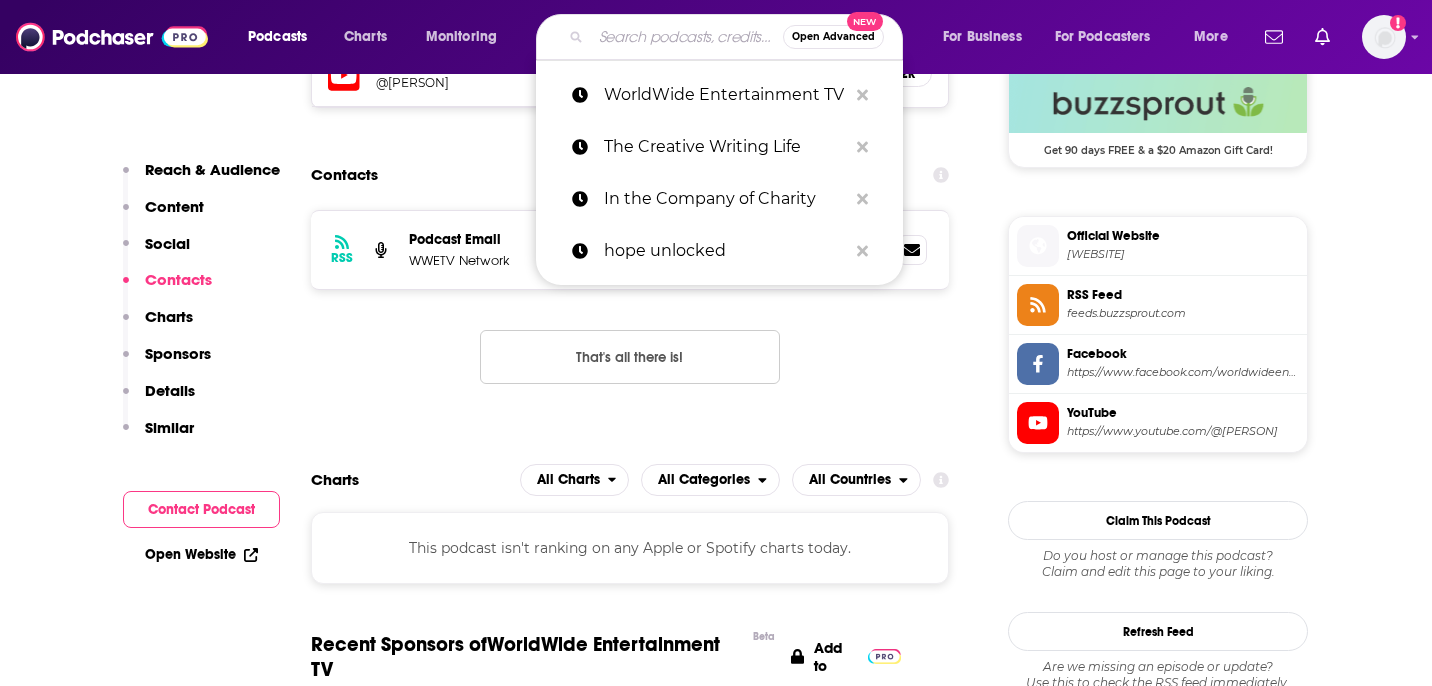 paste on "Faithful on the Clock" 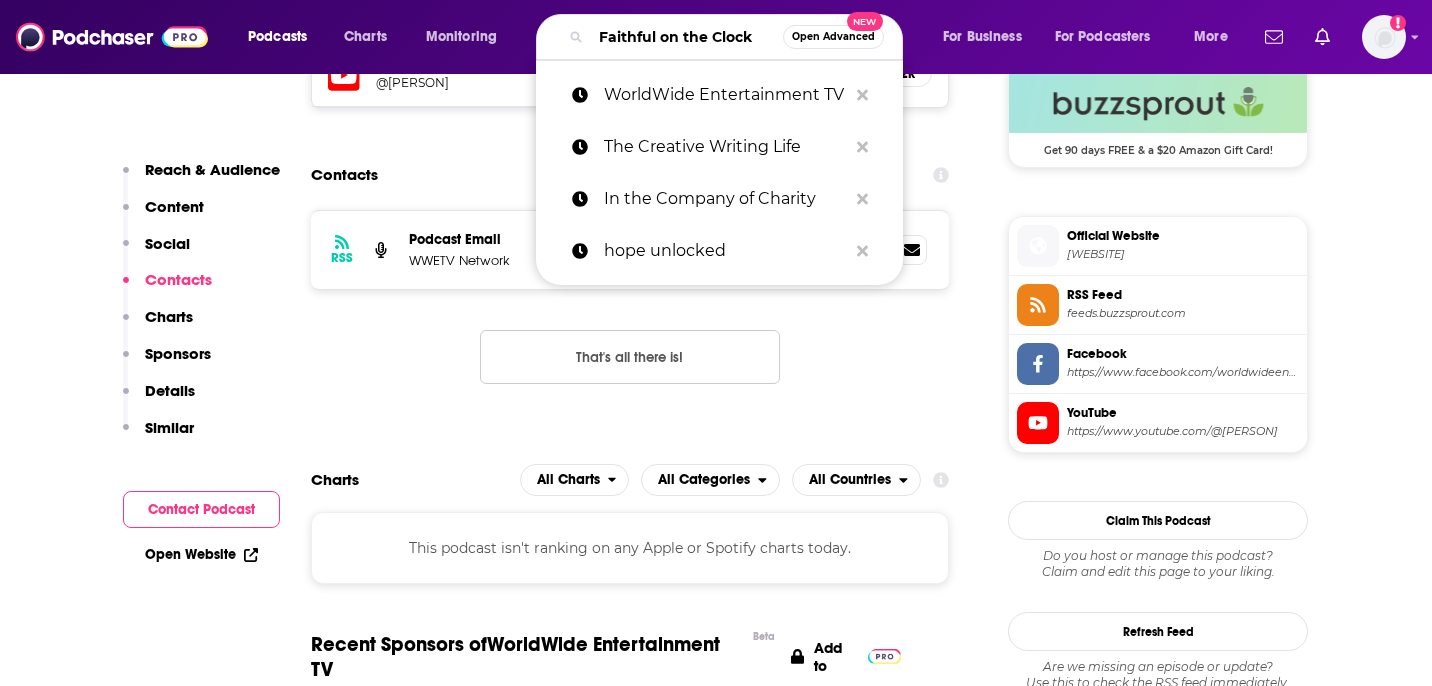 scroll, scrollTop: 0, scrollLeft: 19, axis: horizontal 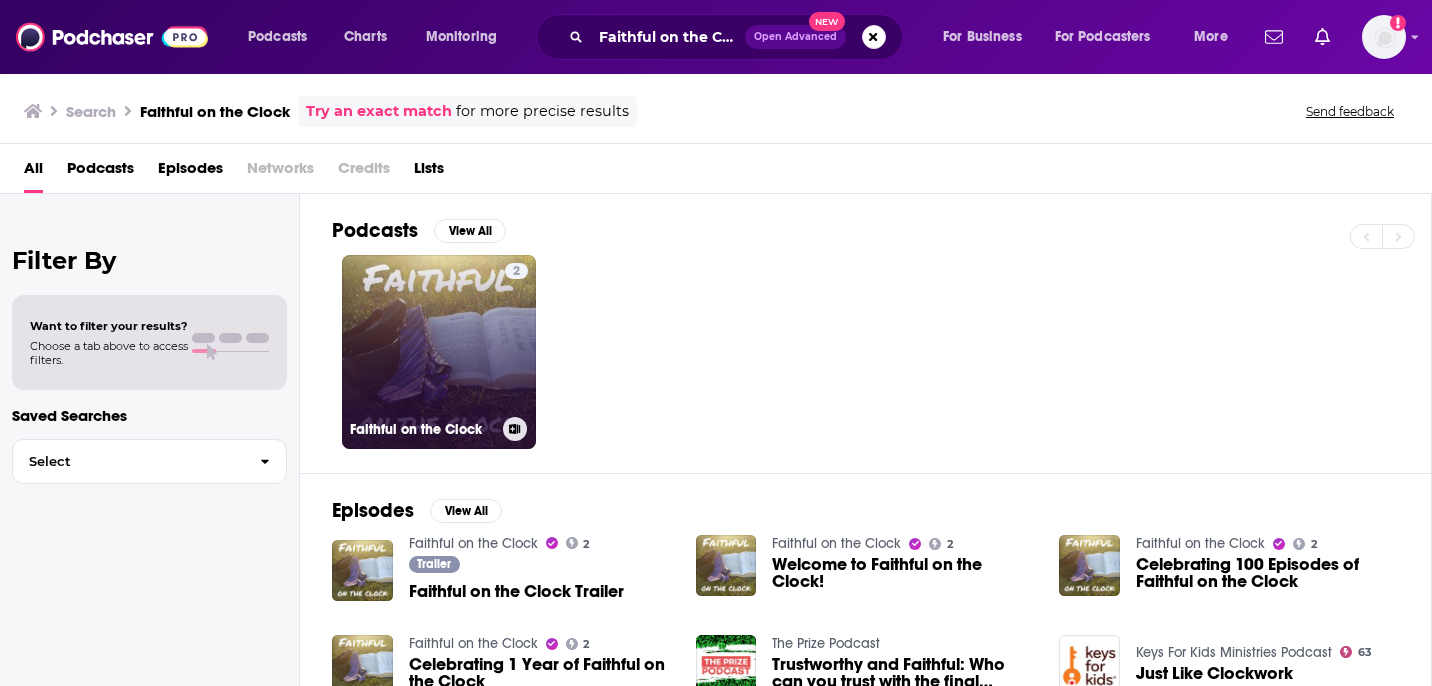 click on "2 Faithful on the Clock" at bounding box center [439, 352] 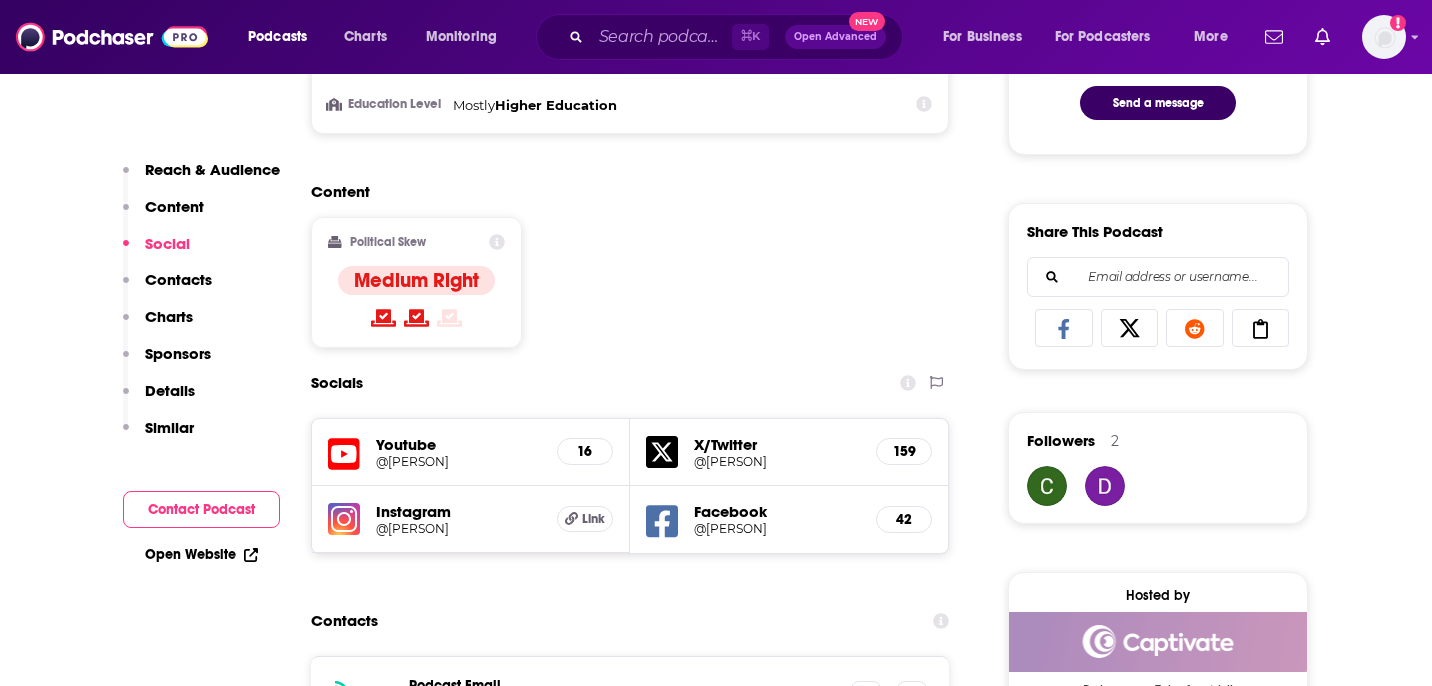 scroll, scrollTop: 1145, scrollLeft: 0, axis: vertical 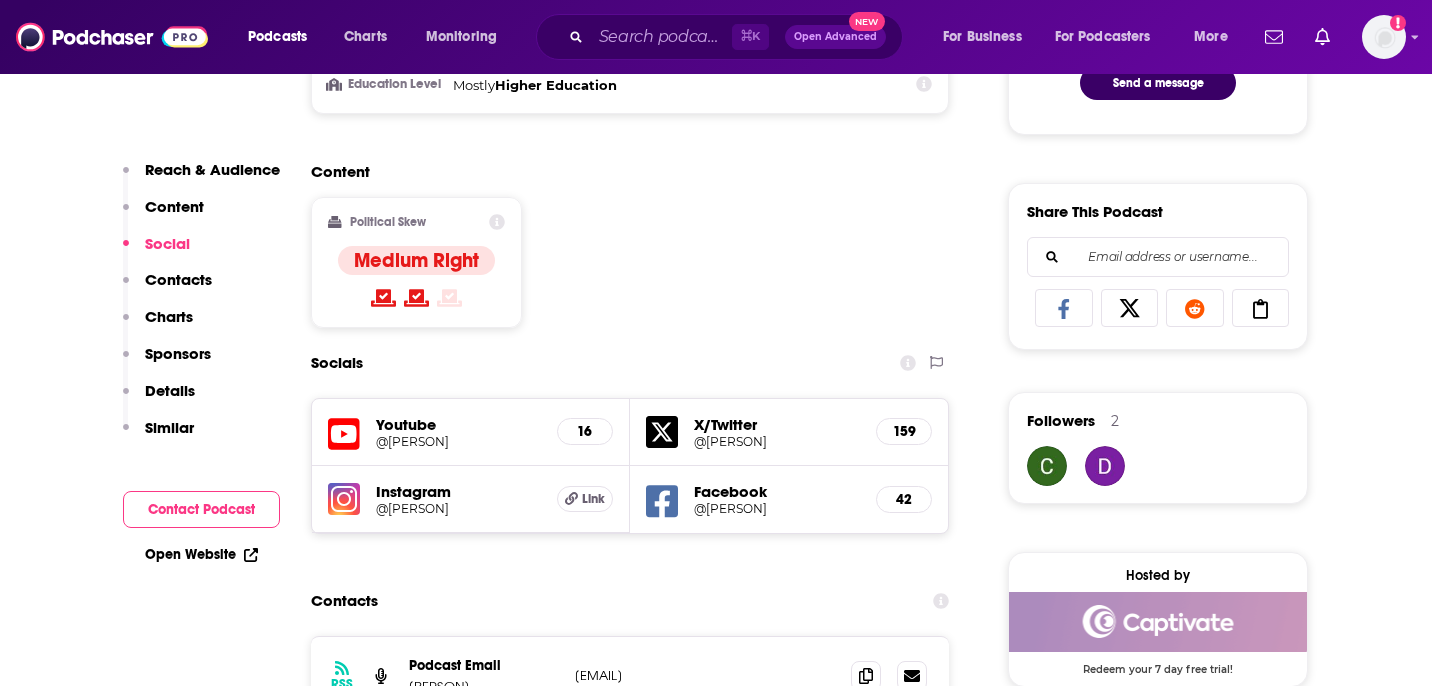 click on "@FaithfulOTC" at bounding box center (777, 441) 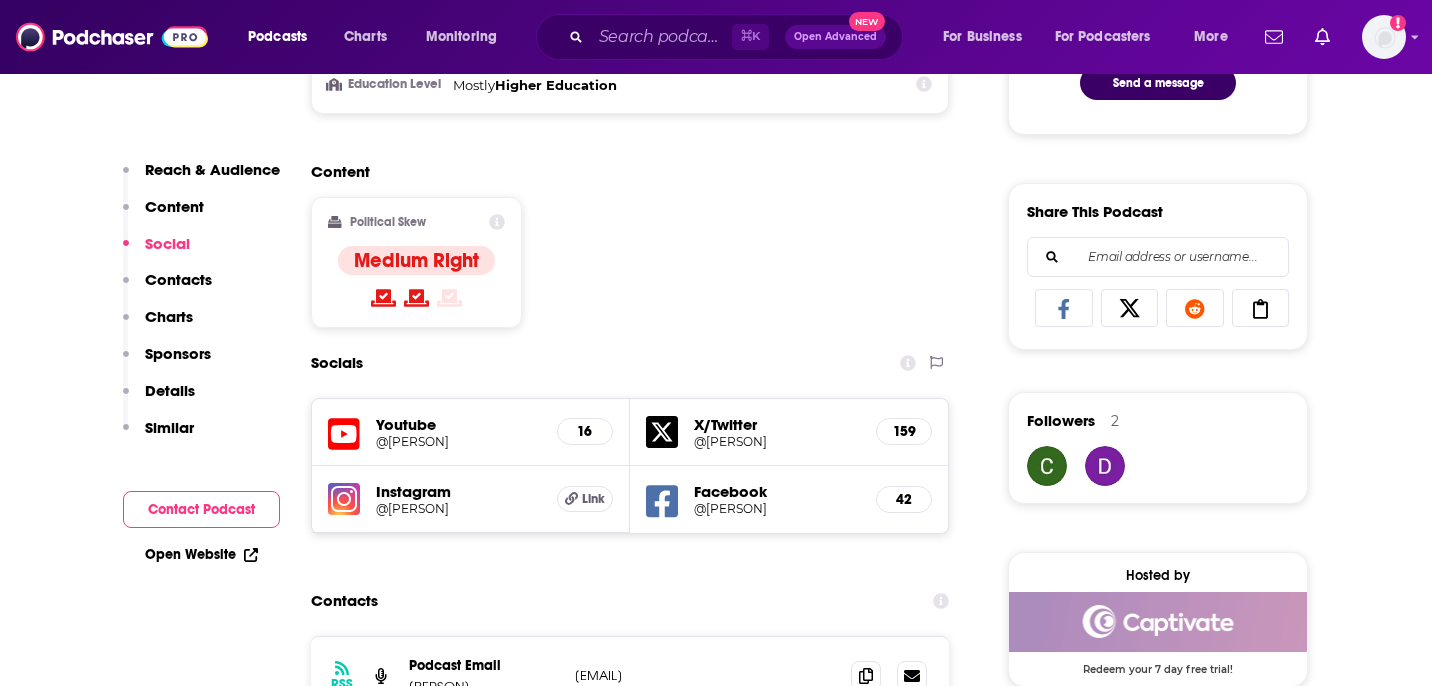 click on "@FaithfulOnTheClock" at bounding box center (777, 508) 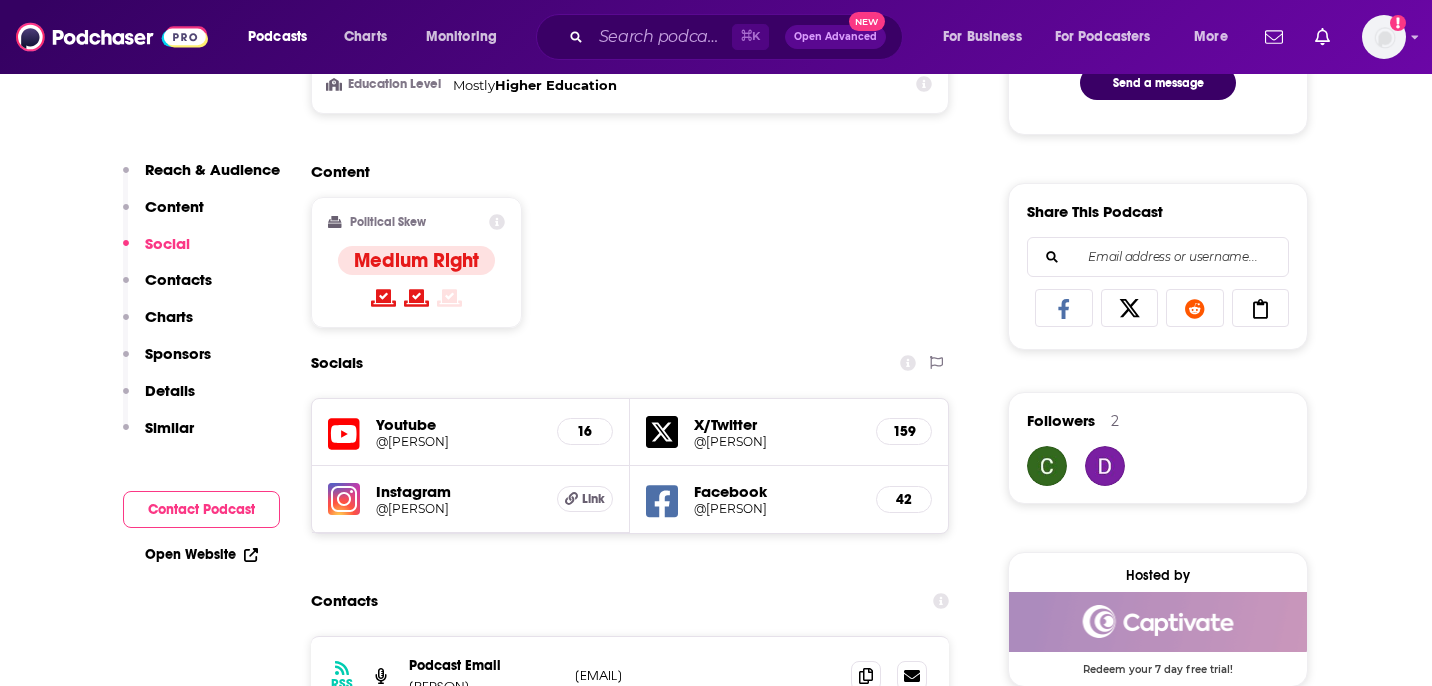 click on "@faithfulontheclock" at bounding box center [458, 508] 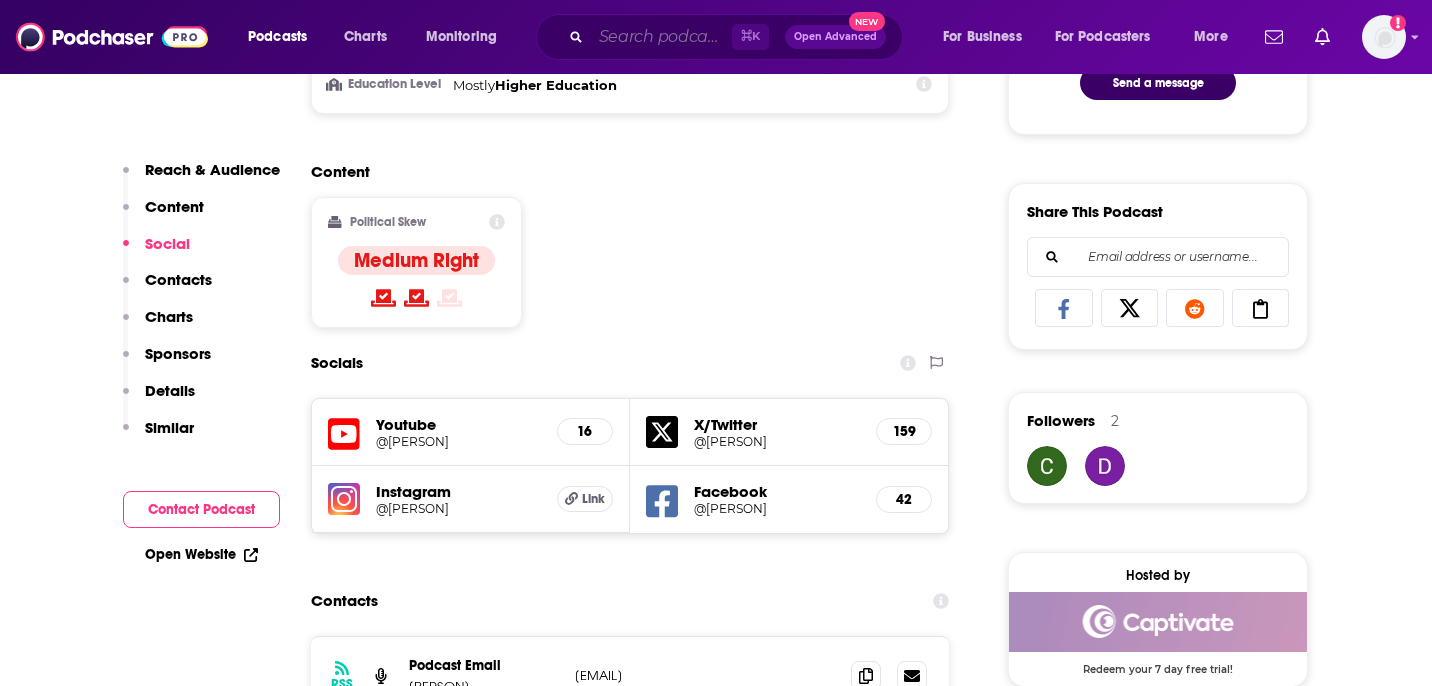 click at bounding box center [661, 37] 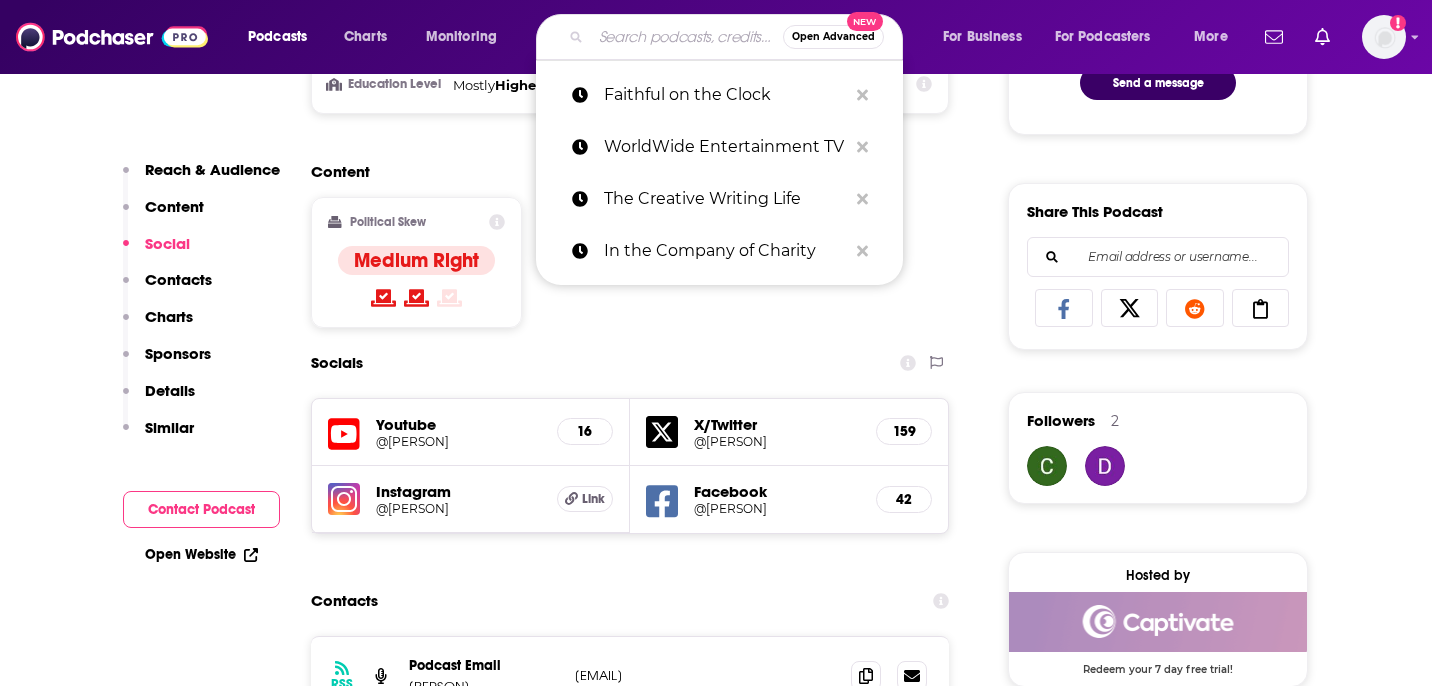 paste on "Old School with Michele Vrabel" 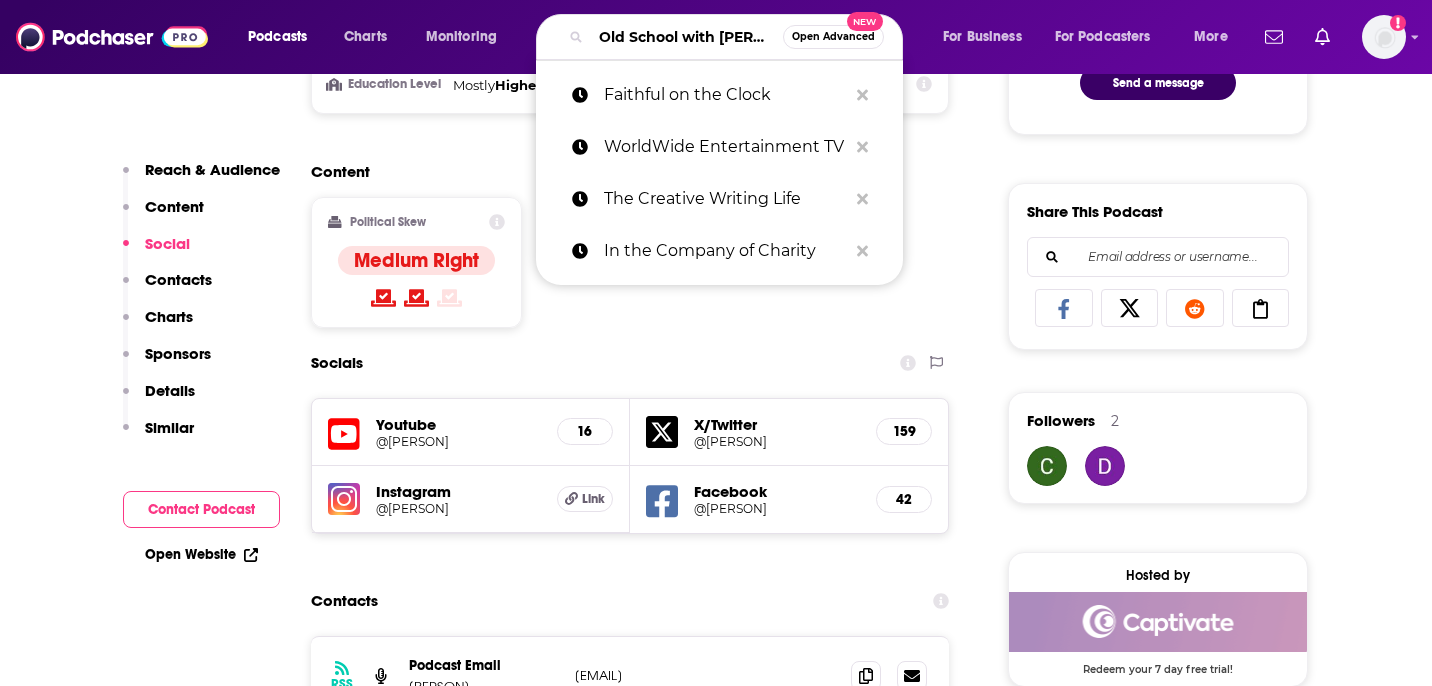 scroll, scrollTop: 0, scrollLeft: 95, axis: horizontal 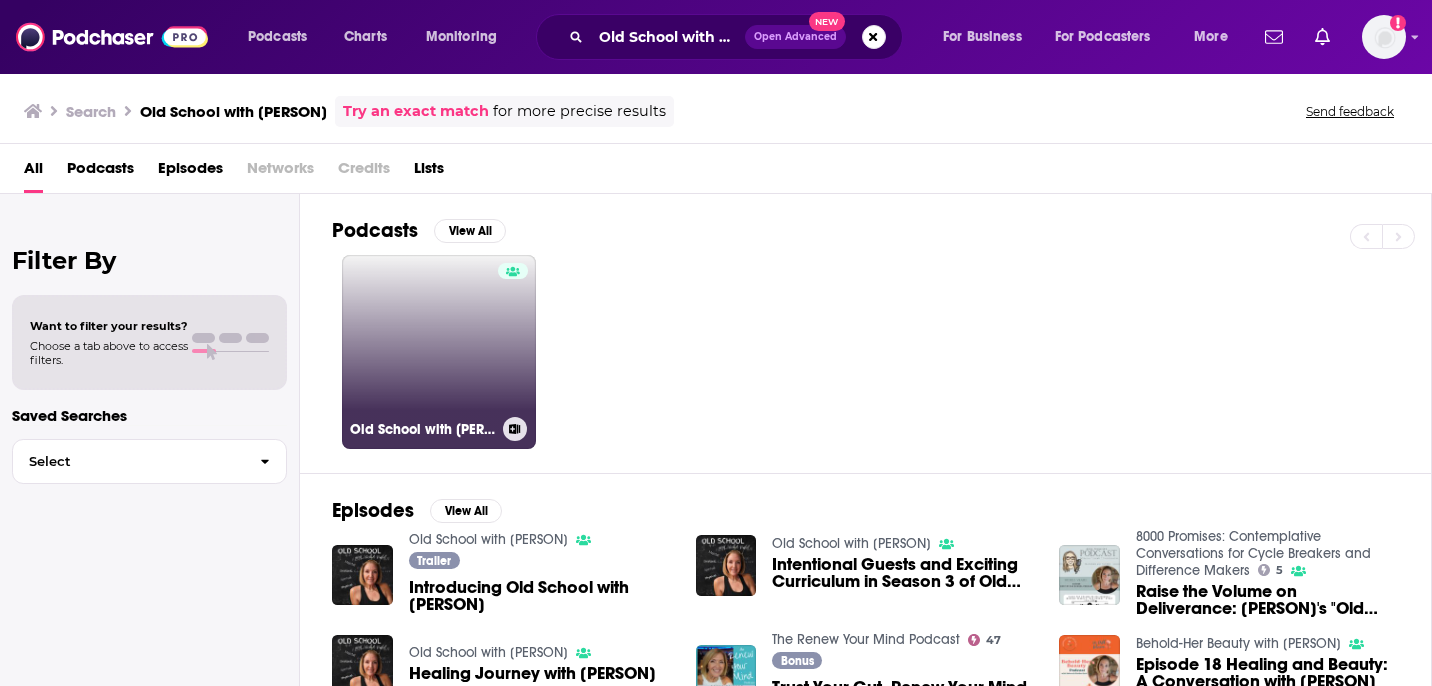click on "Old School with Michele Vrabel" at bounding box center [439, 352] 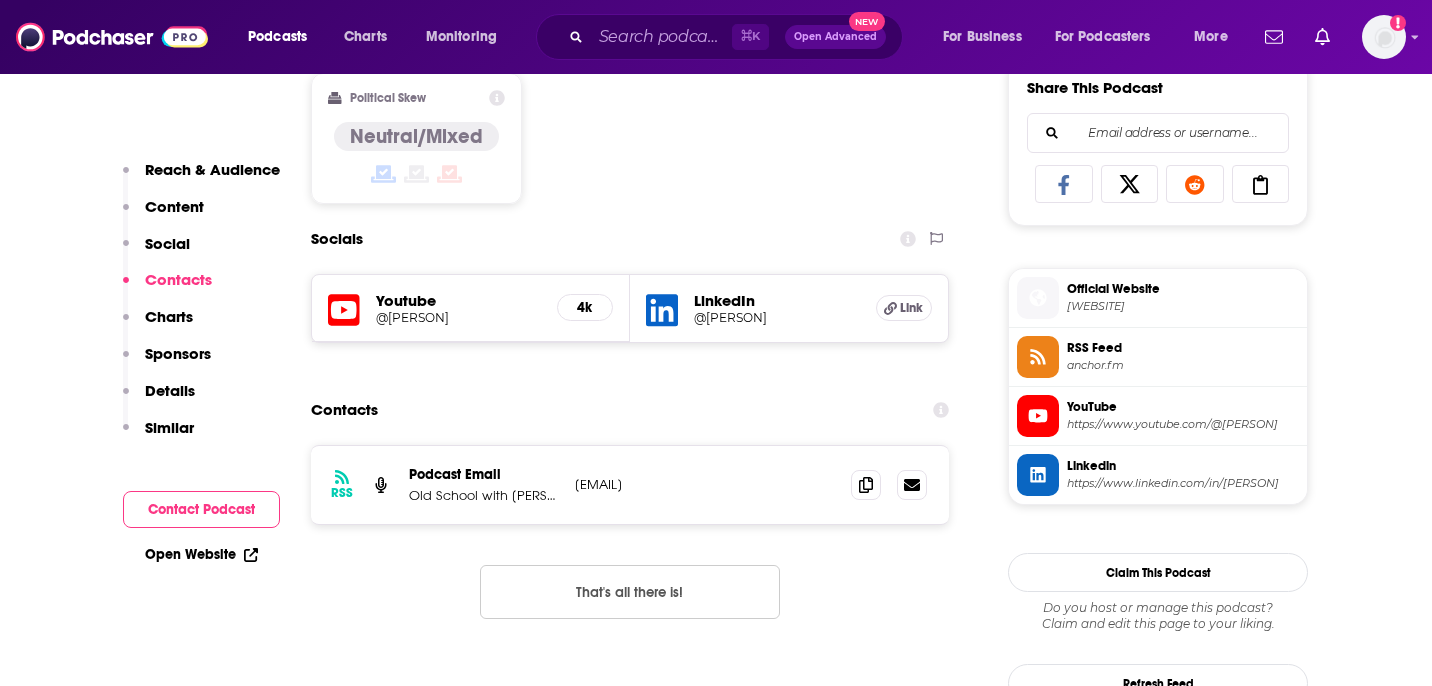 scroll, scrollTop: 1319, scrollLeft: 0, axis: vertical 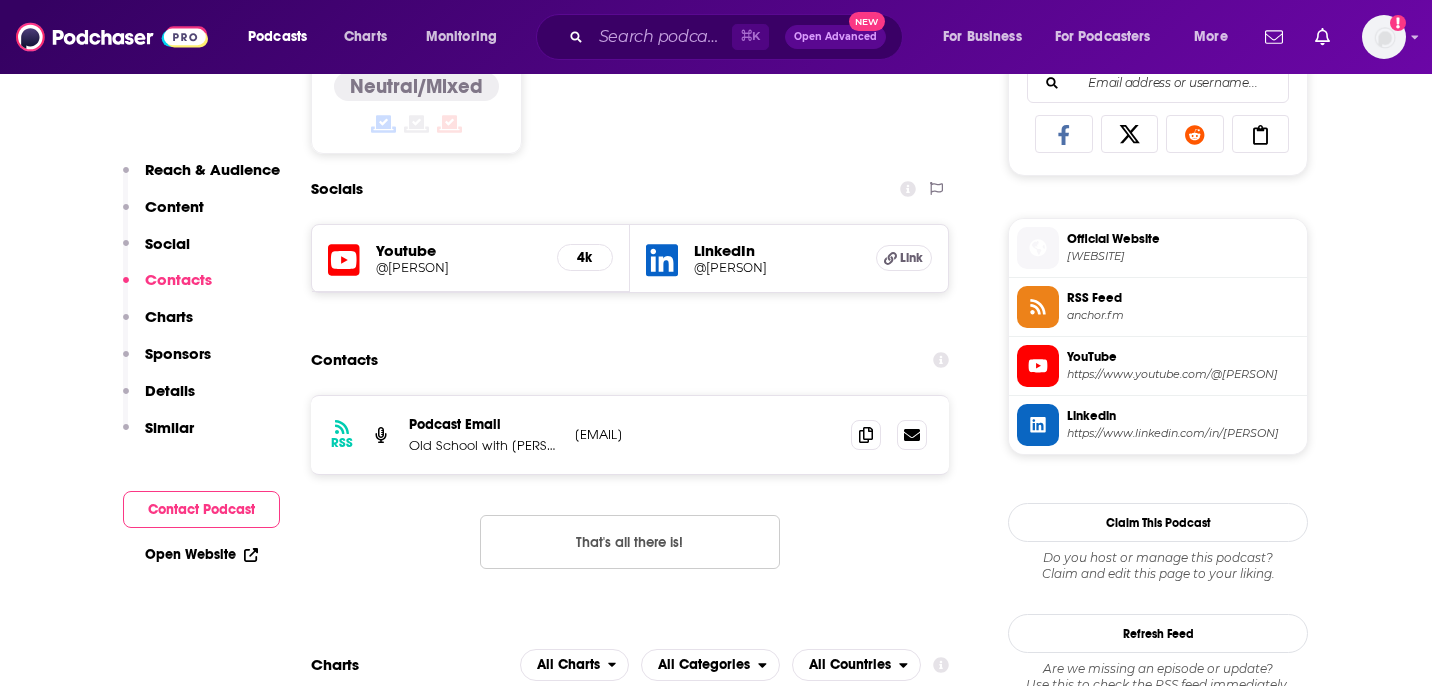 click on "Official Website" at bounding box center [1183, 239] 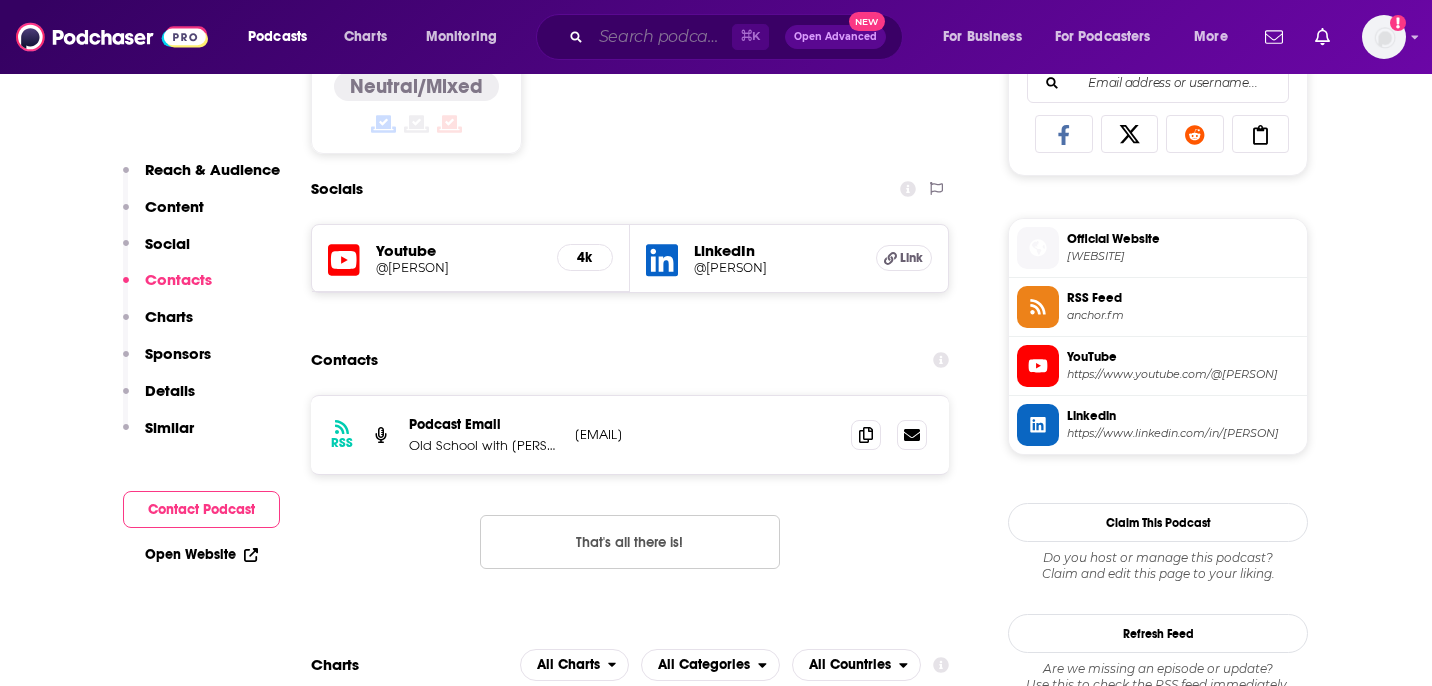 click at bounding box center (661, 37) 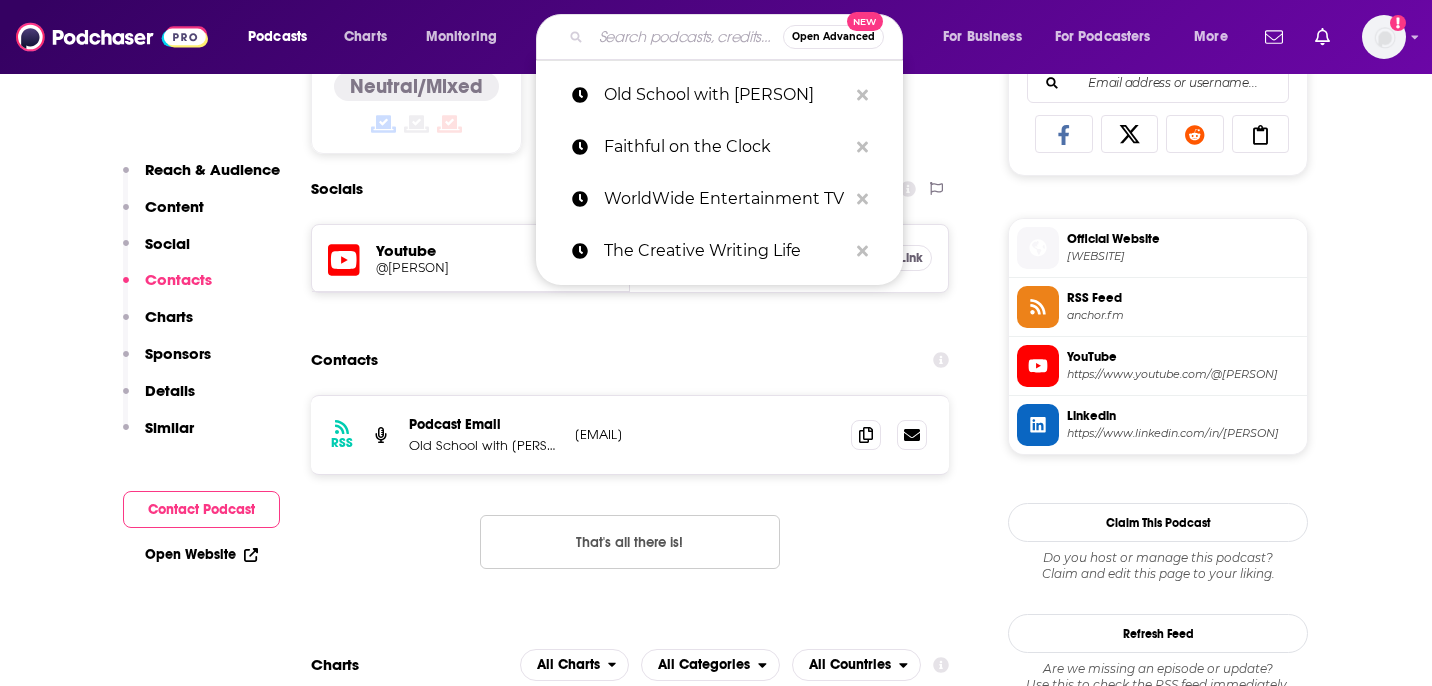 paste on "Kingdom Builder Podcast" 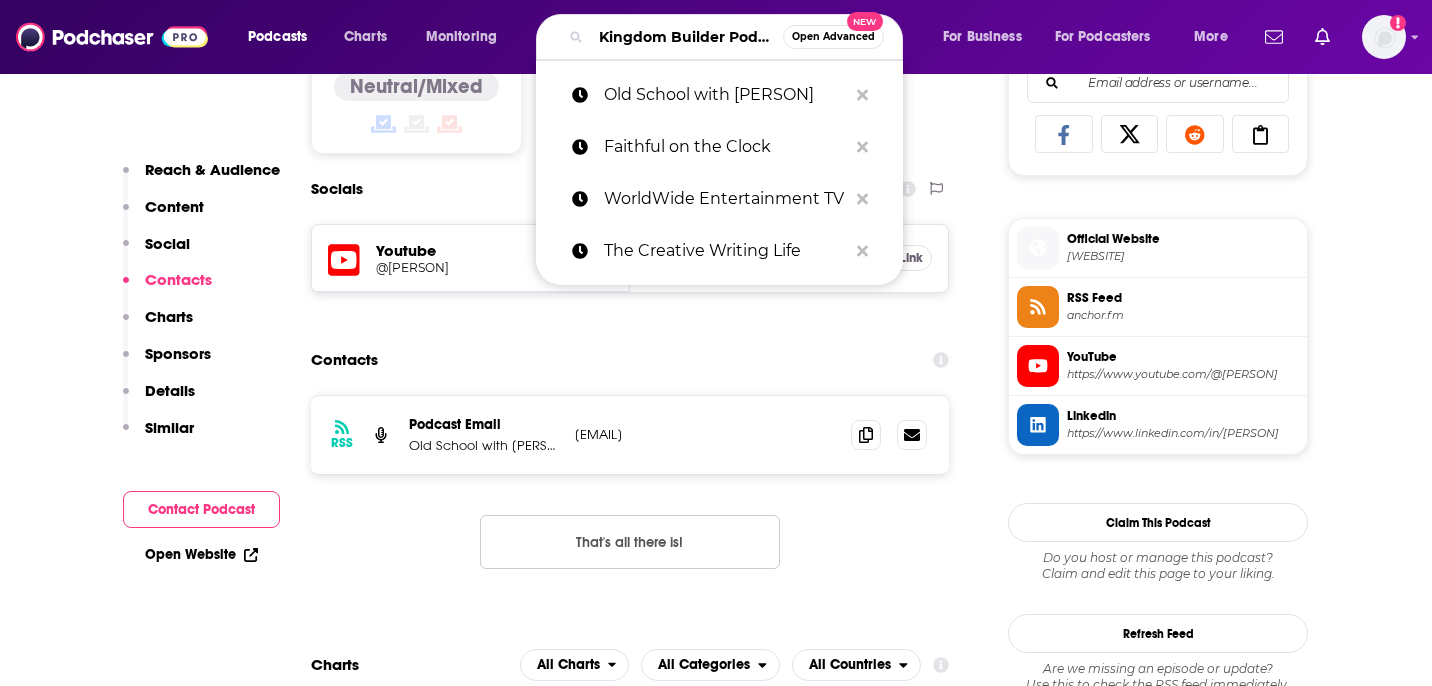 scroll, scrollTop: 0, scrollLeft: 54, axis: horizontal 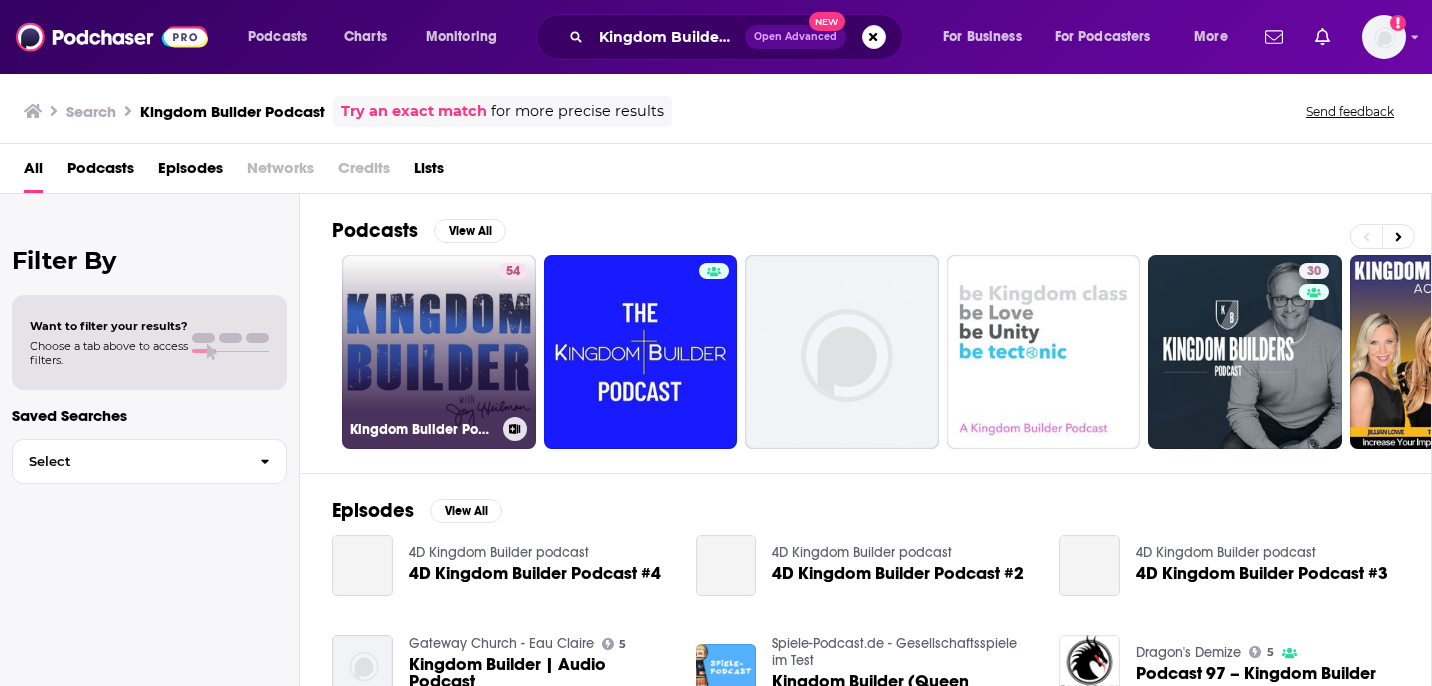 click on "54 Kingdom Builder Podcast" at bounding box center [439, 352] 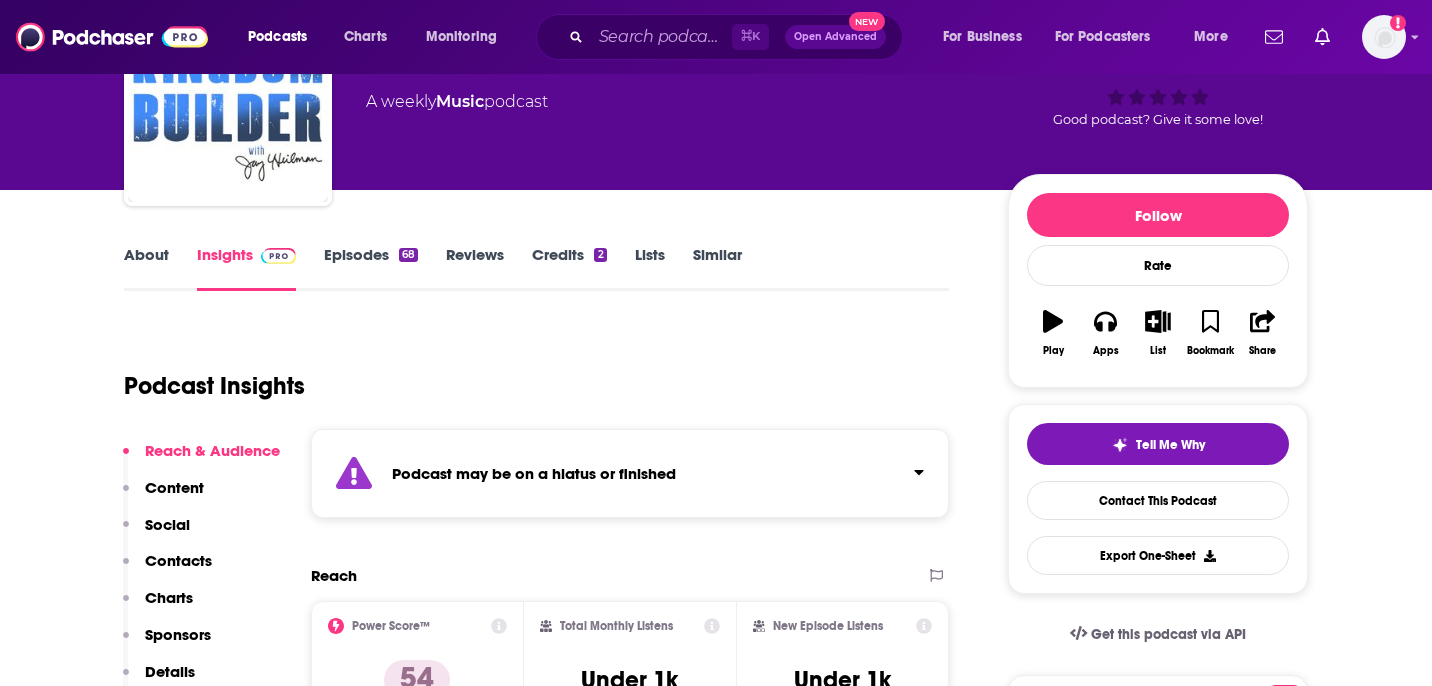 scroll, scrollTop: 0, scrollLeft: 0, axis: both 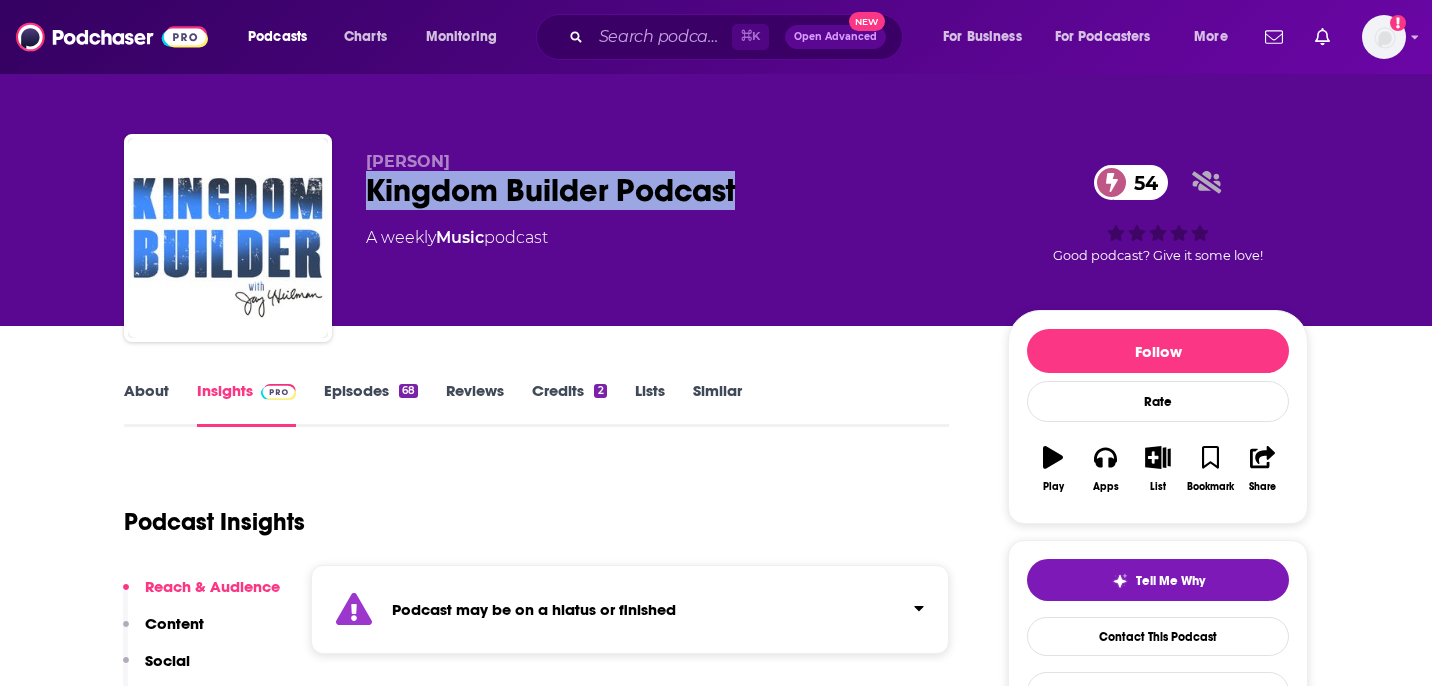 drag, startPoint x: 751, startPoint y: 168, endPoint x: 743, endPoint y: 186, distance: 19.697716 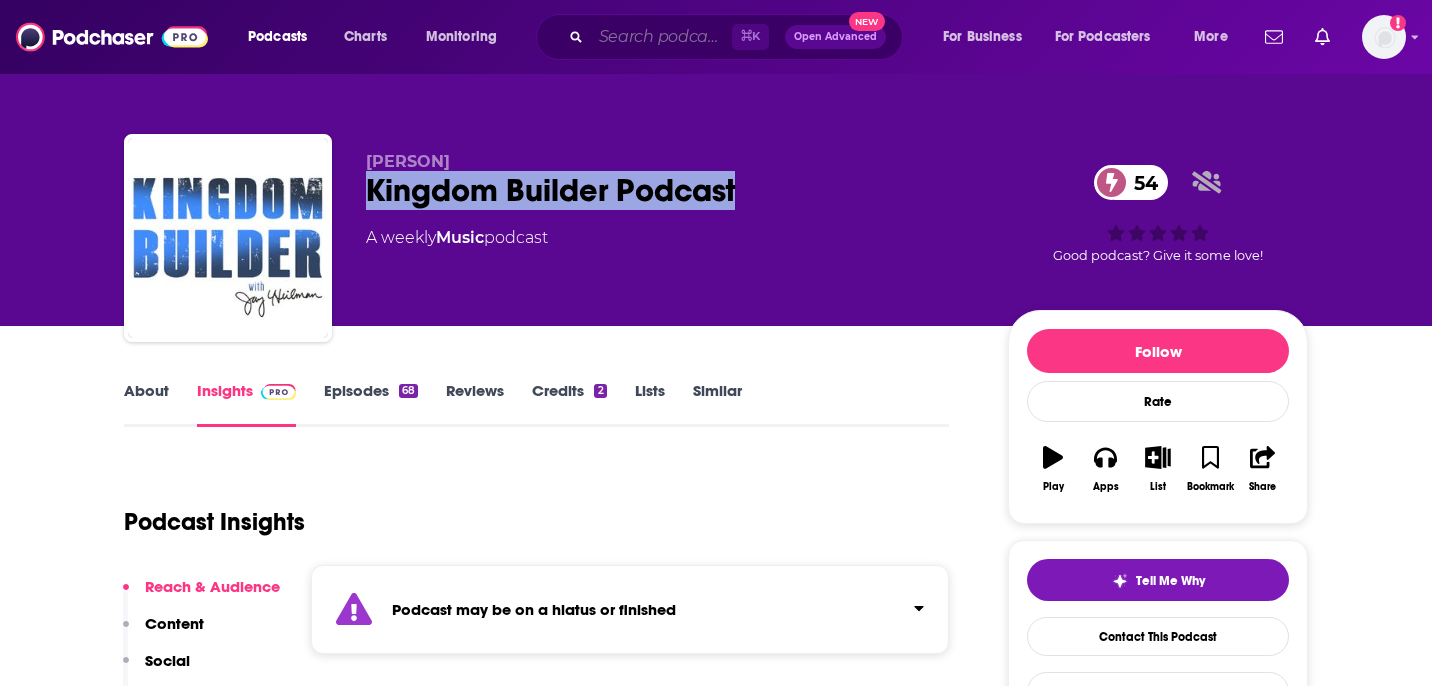click at bounding box center (661, 37) 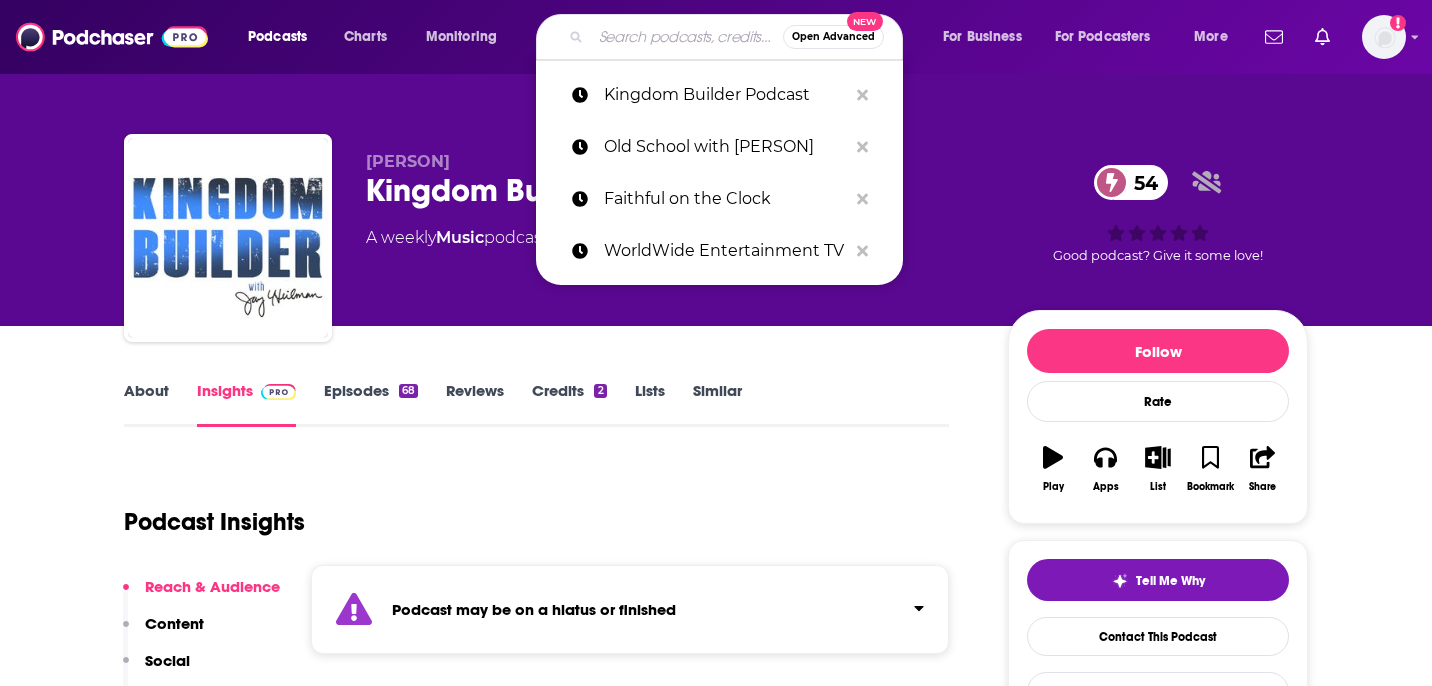 paste on "Kingdom Builder Podcast" 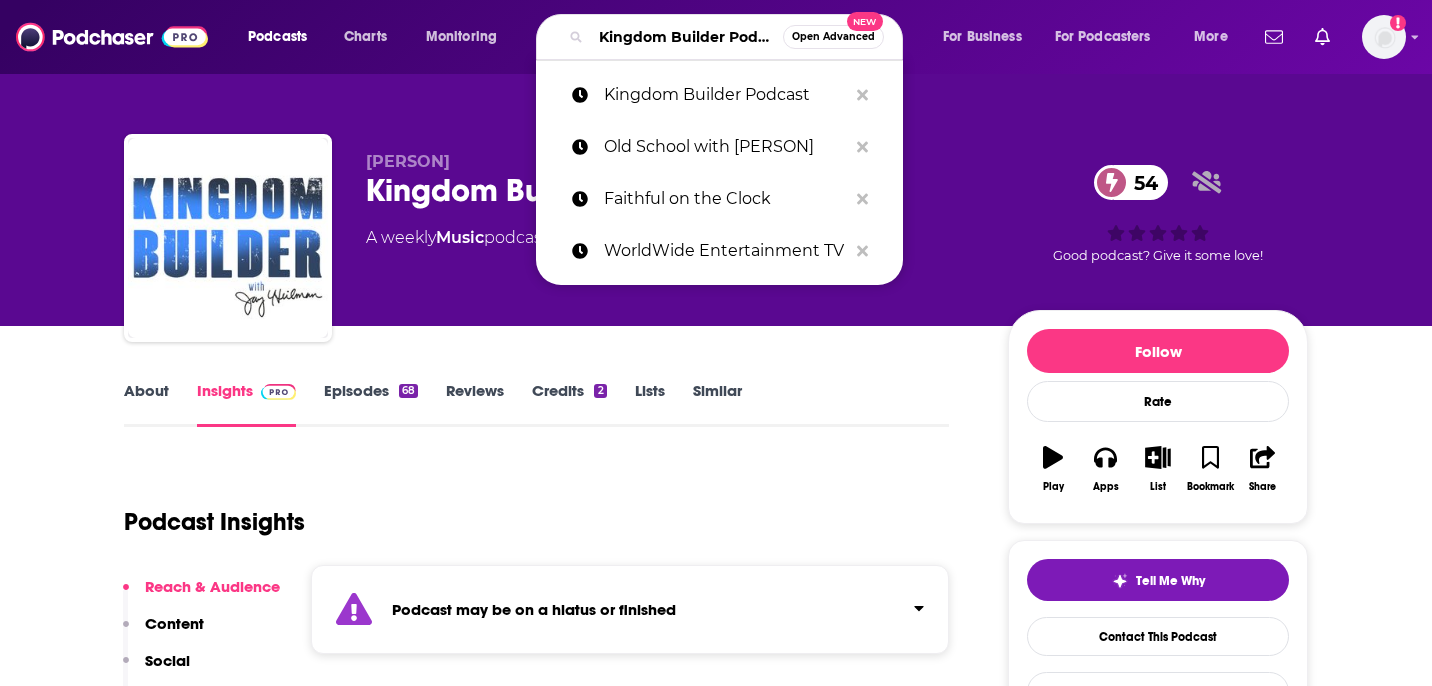 scroll, scrollTop: 0, scrollLeft: 58, axis: horizontal 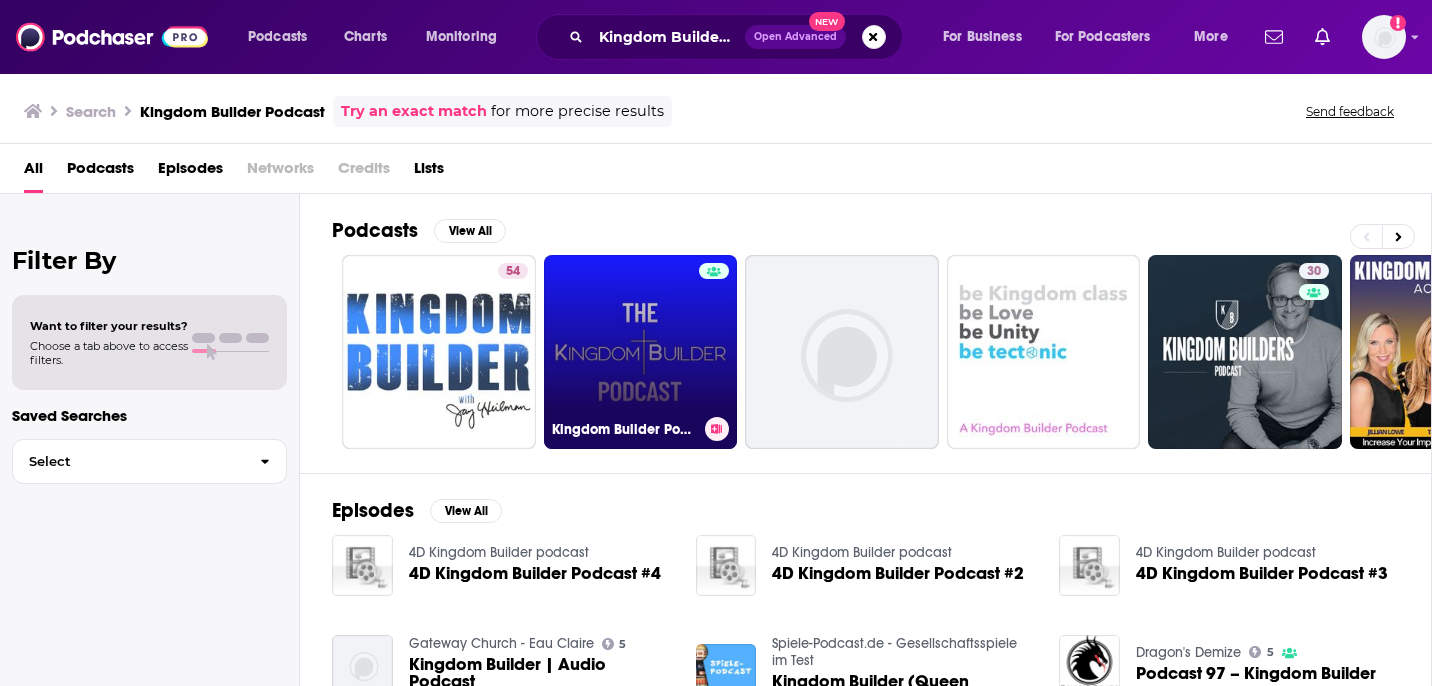 click on "Kingdom Builder Podcast" at bounding box center (641, 352) 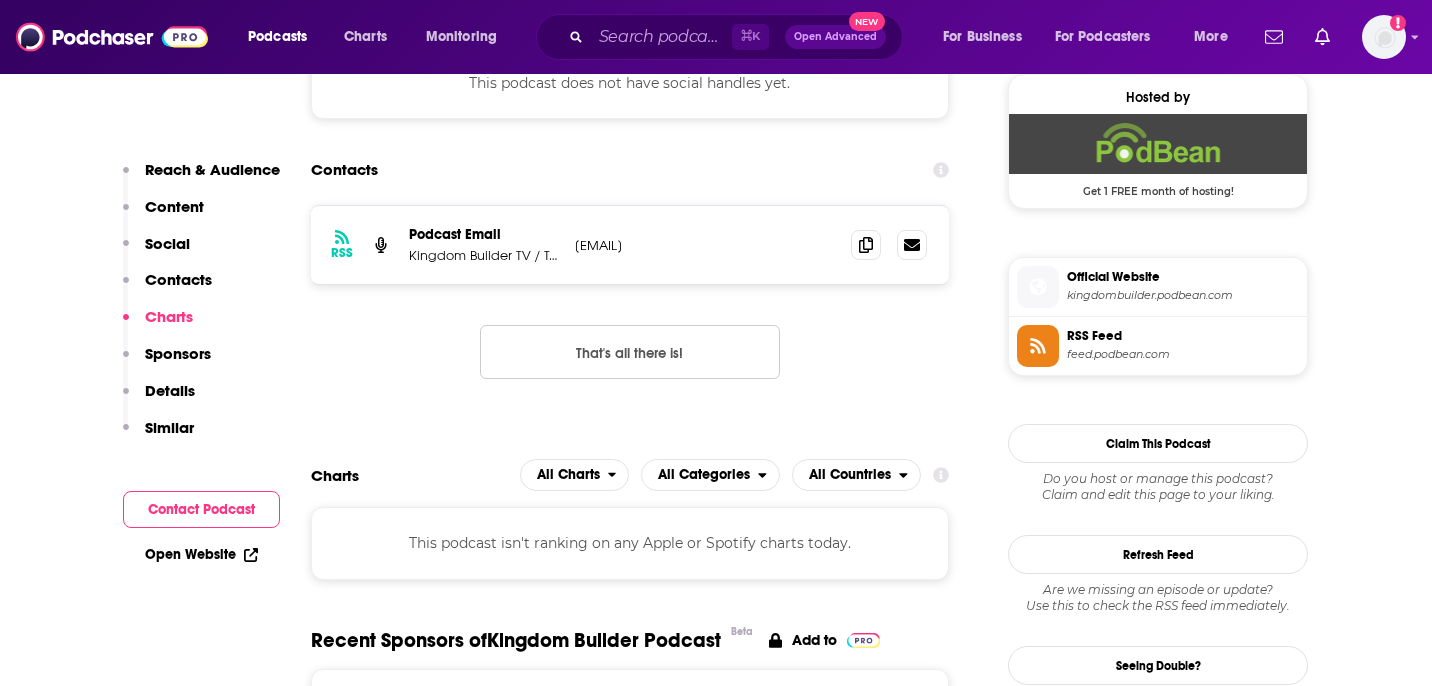 scroll, scrollTop: 1445, scrollLeft: 0, axis: vertical 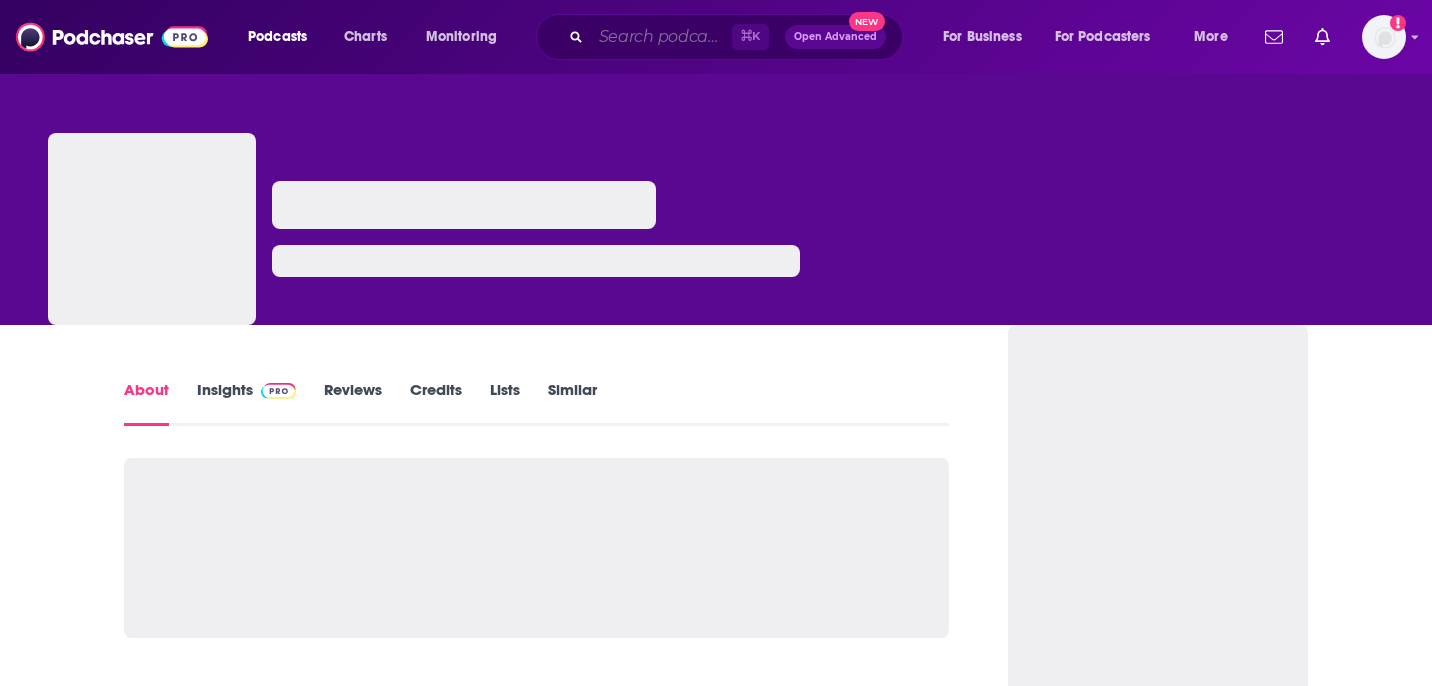 click at bounding box center (661, 37) 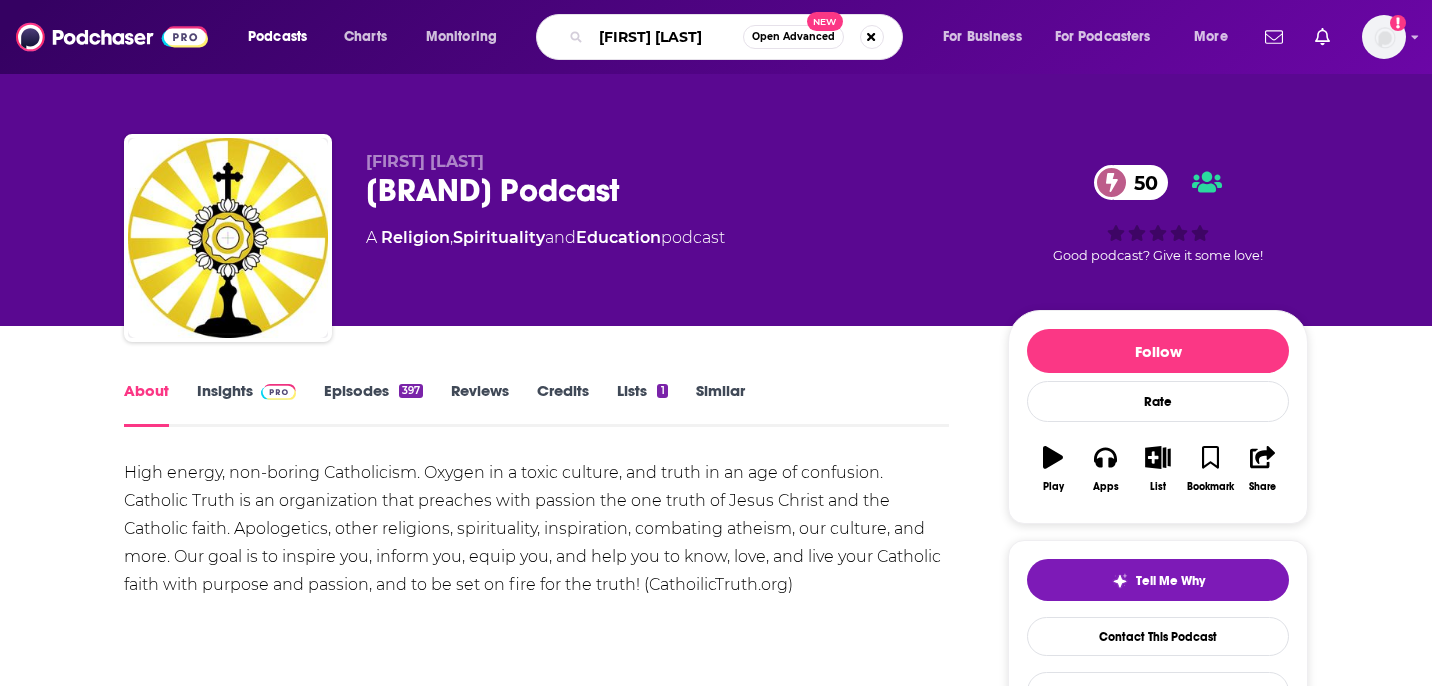 type on "tamika thomas" 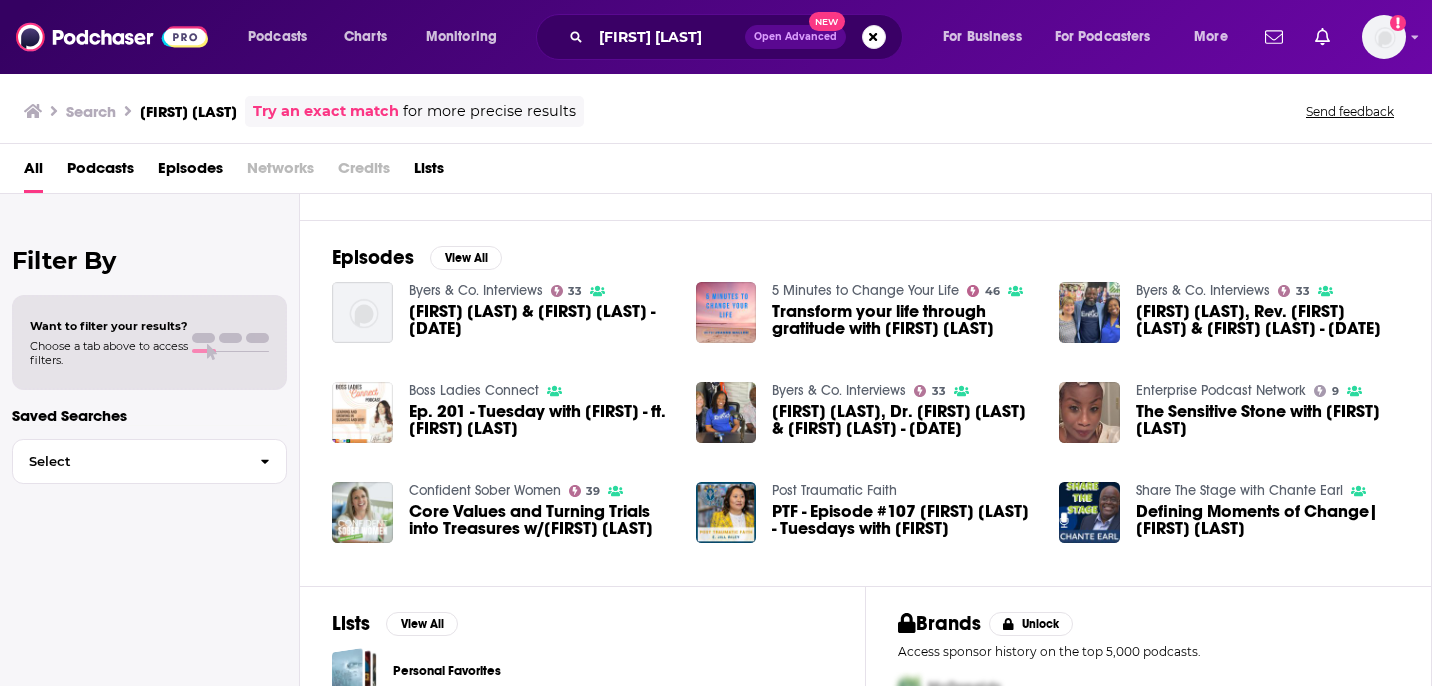 scroll, scrollTop: 0, scrollLeft: 0, axis: both 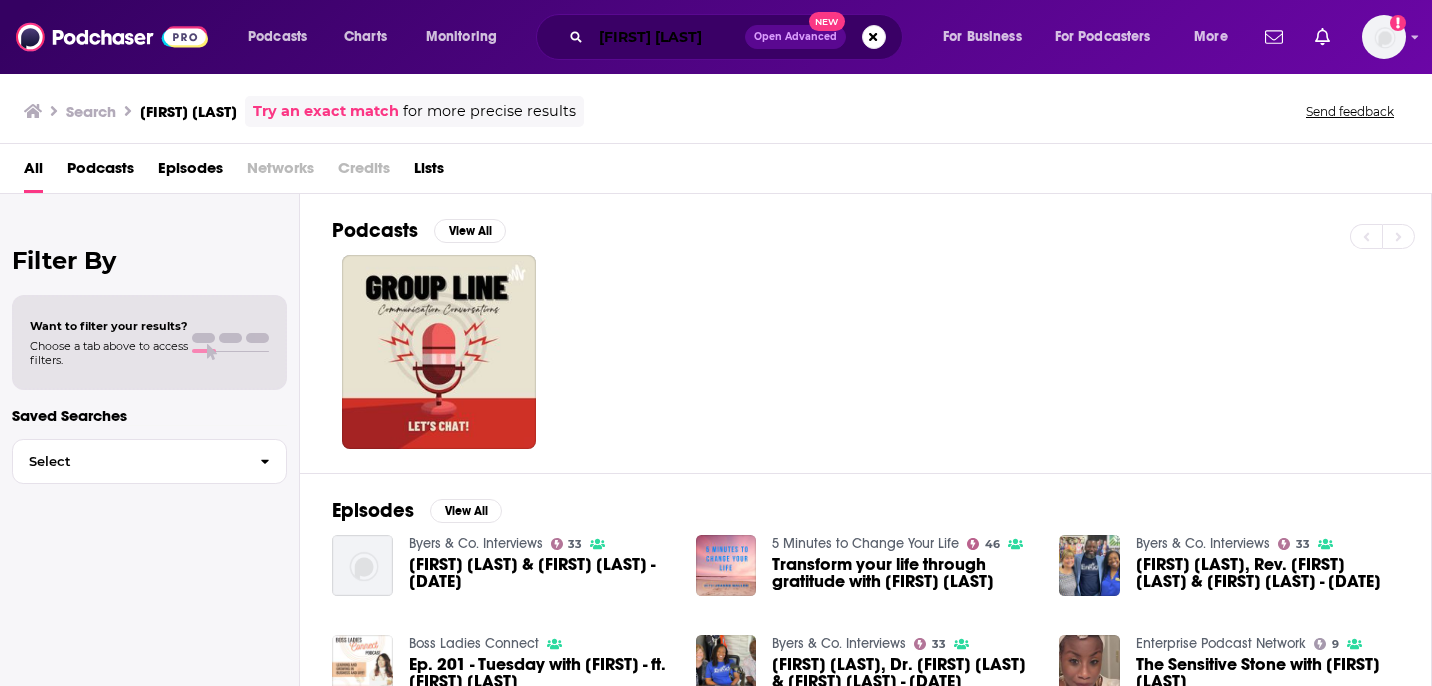 click on "tamika thomas" at bounding box center [668, 37] 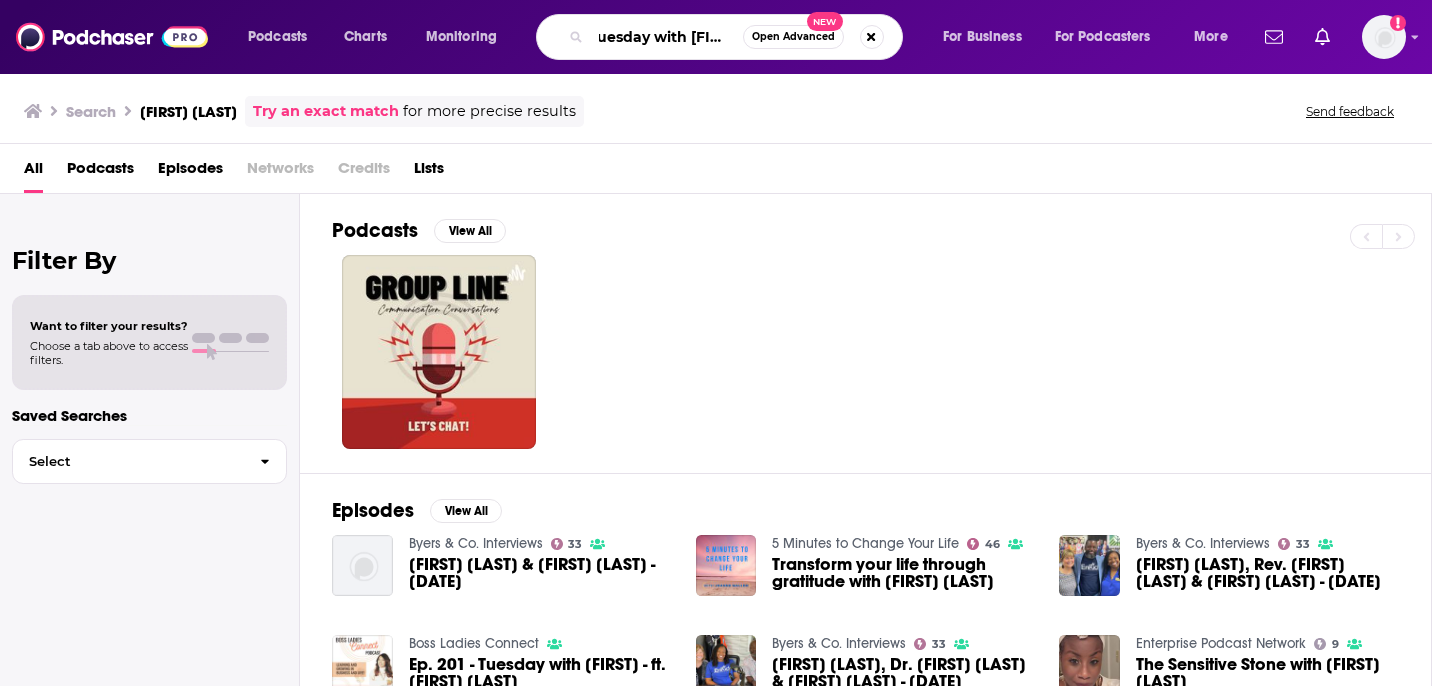 scroll, scrollTop: 0, scrollLeft: 17, axis: horizontal 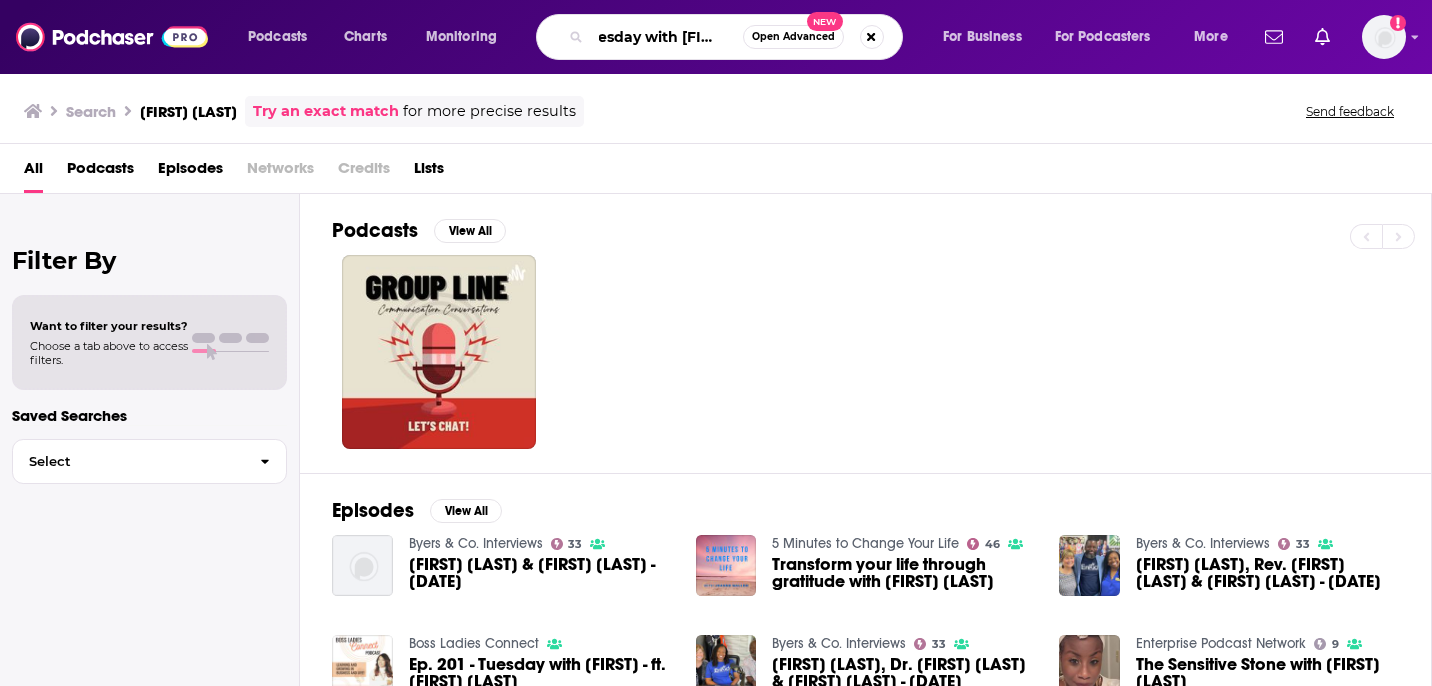 type on "tuesday with tamika" 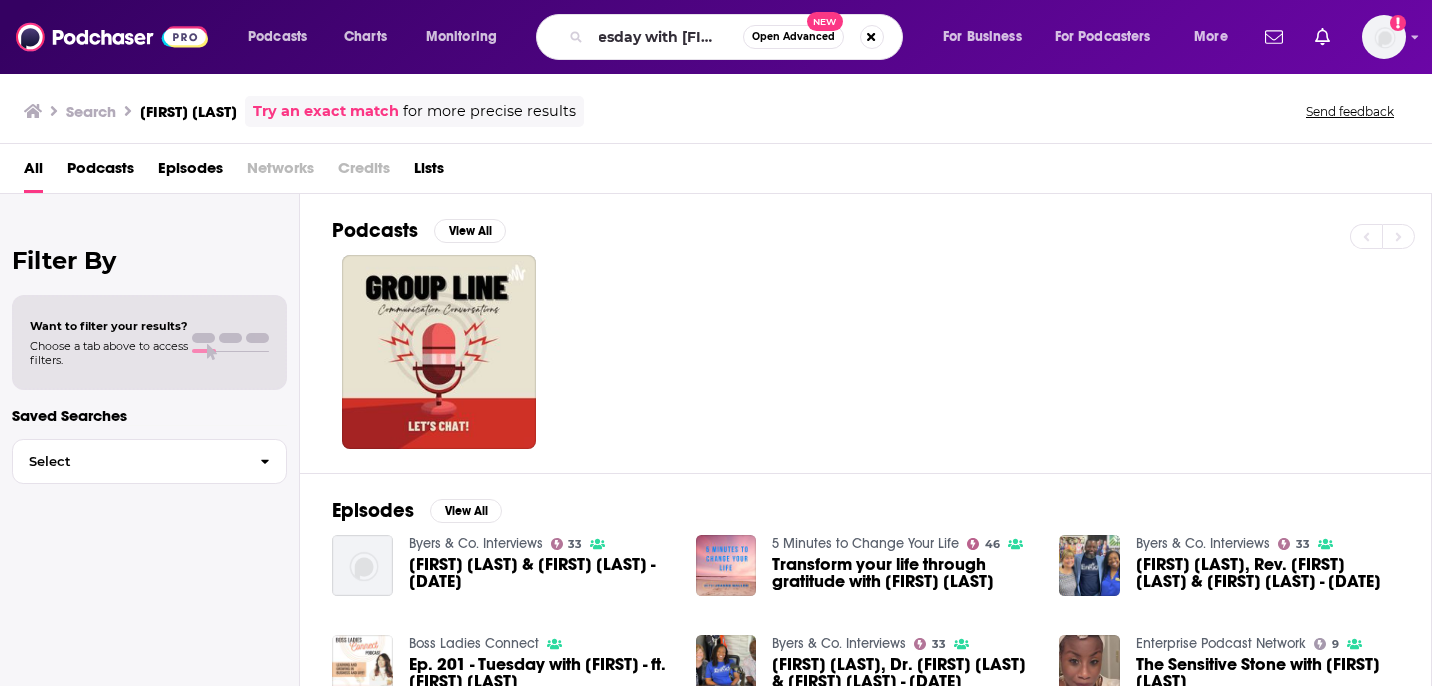 scroll, scrollTop: 0, scrollLeft: 0, axis: both 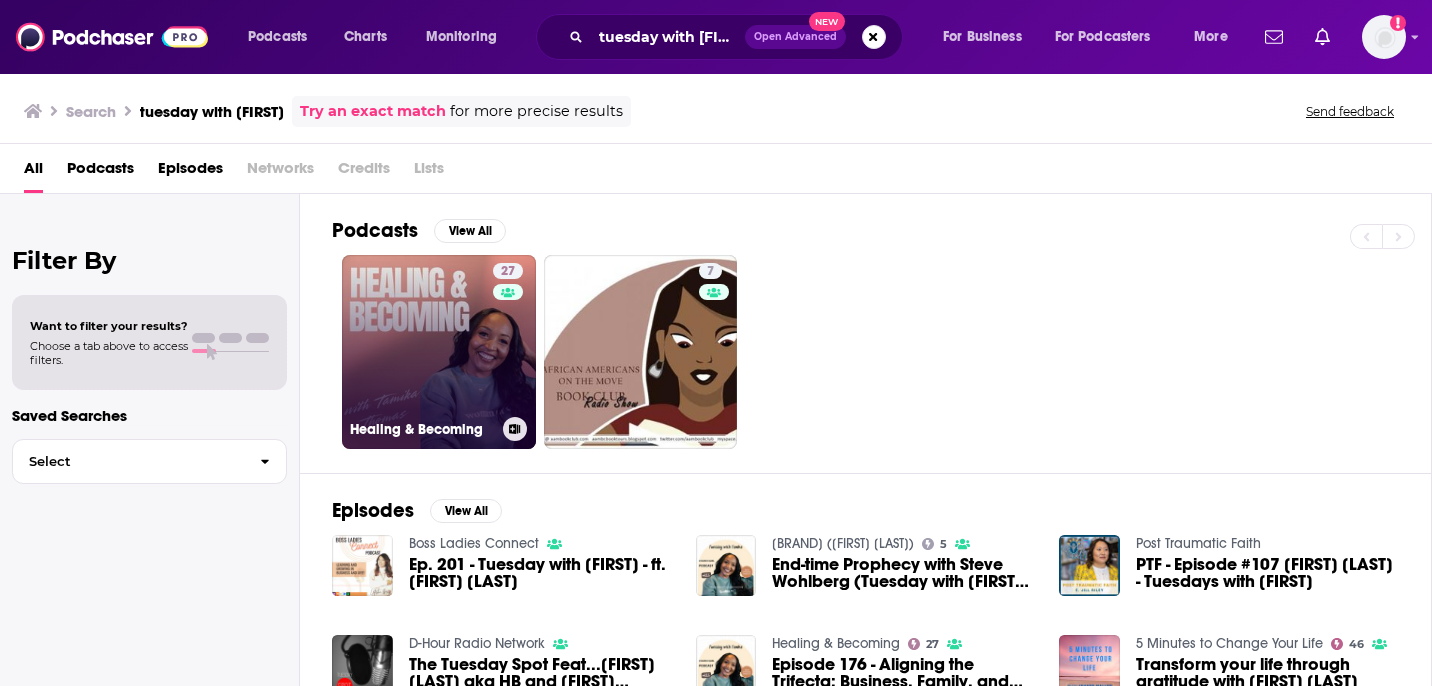 click on "27 Healing & Becoming" at bounding box center (439, 352) 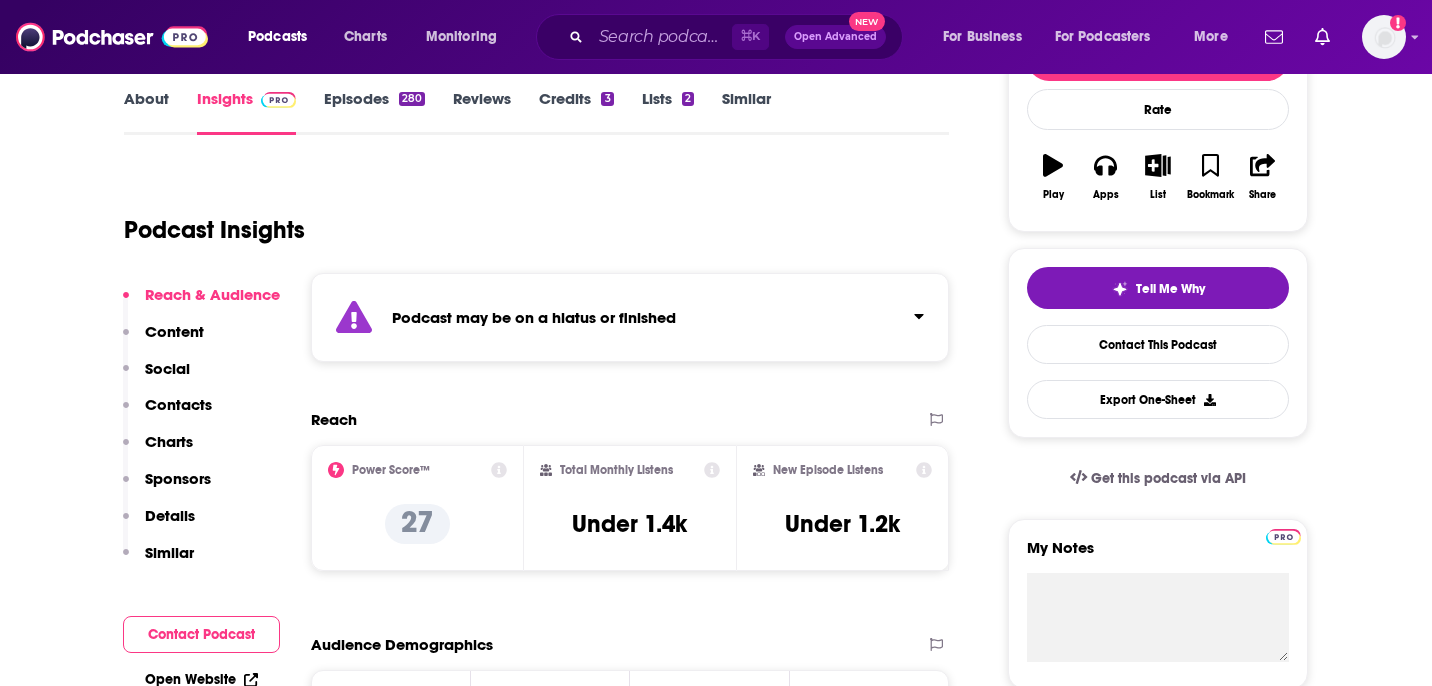 scroll, scrollTop: 0, scrollLeft: 0, axis: both 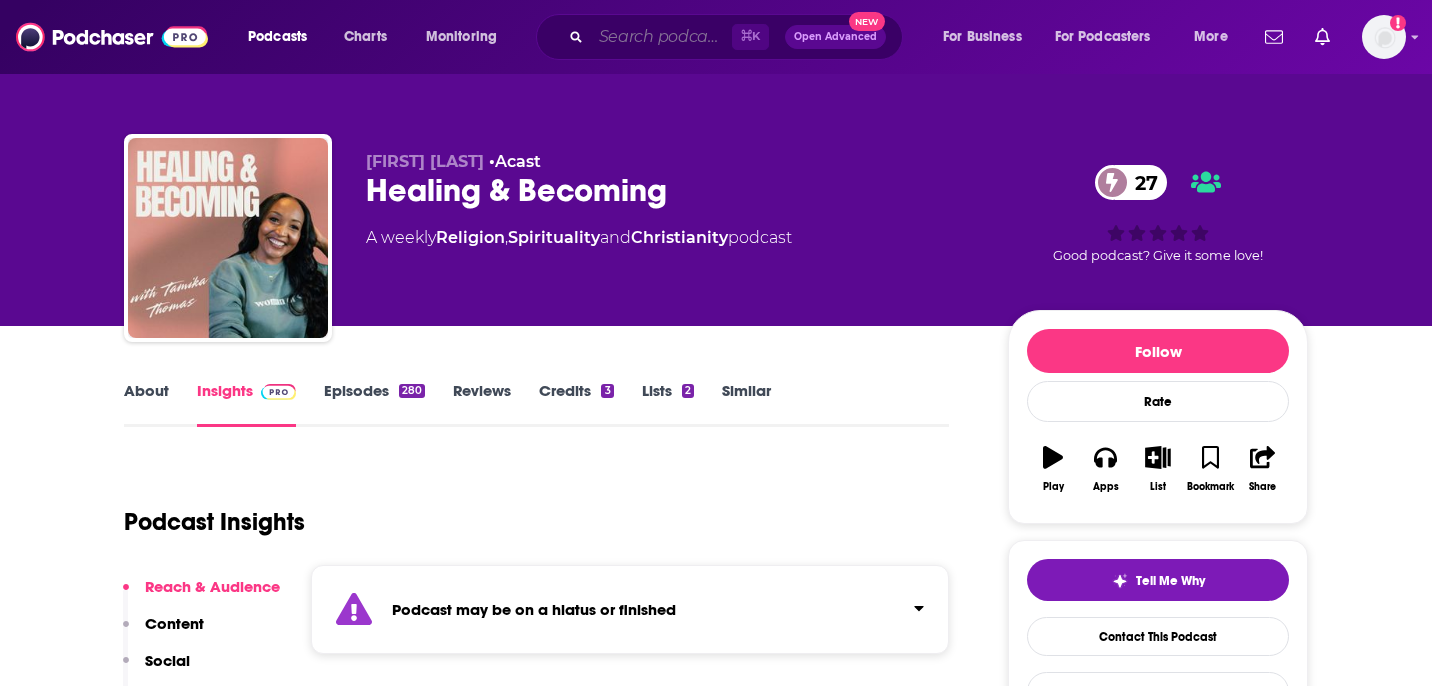 click at bounding box center (661, 37) 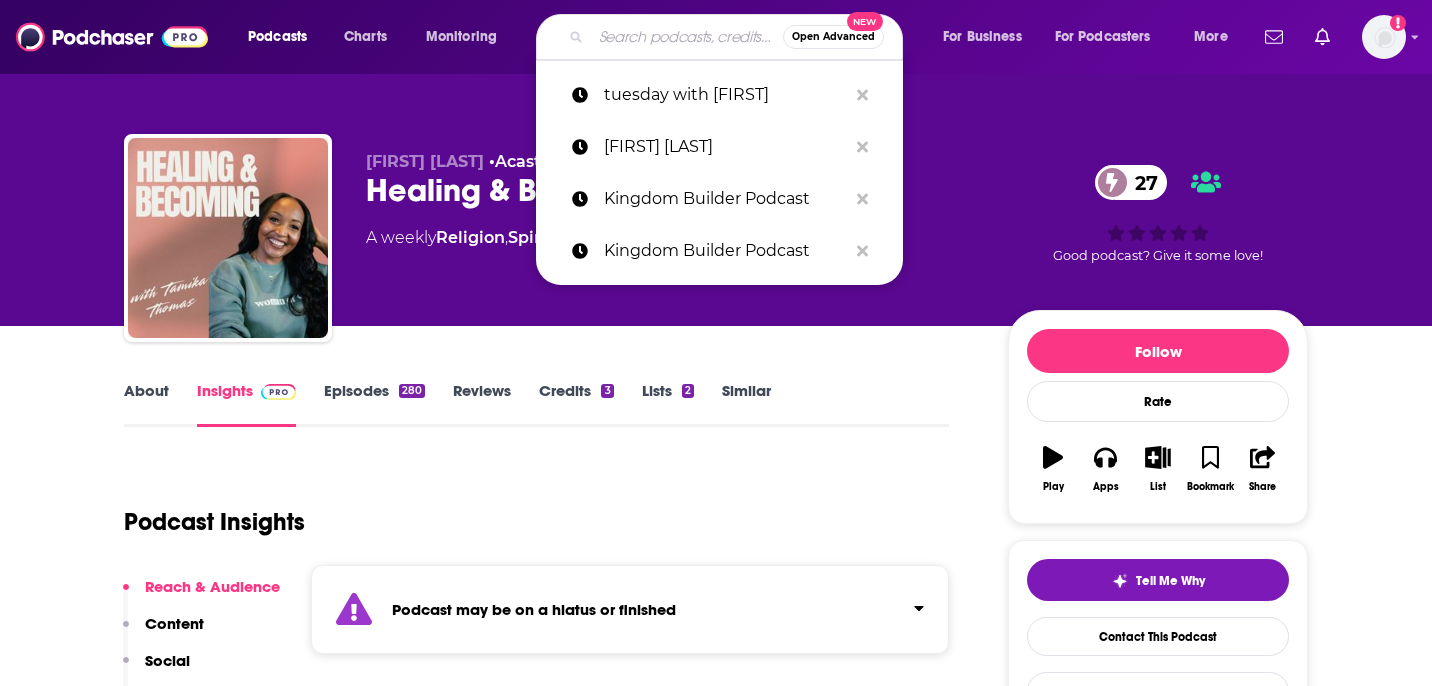 paste on "Gospel & Gradebooks" 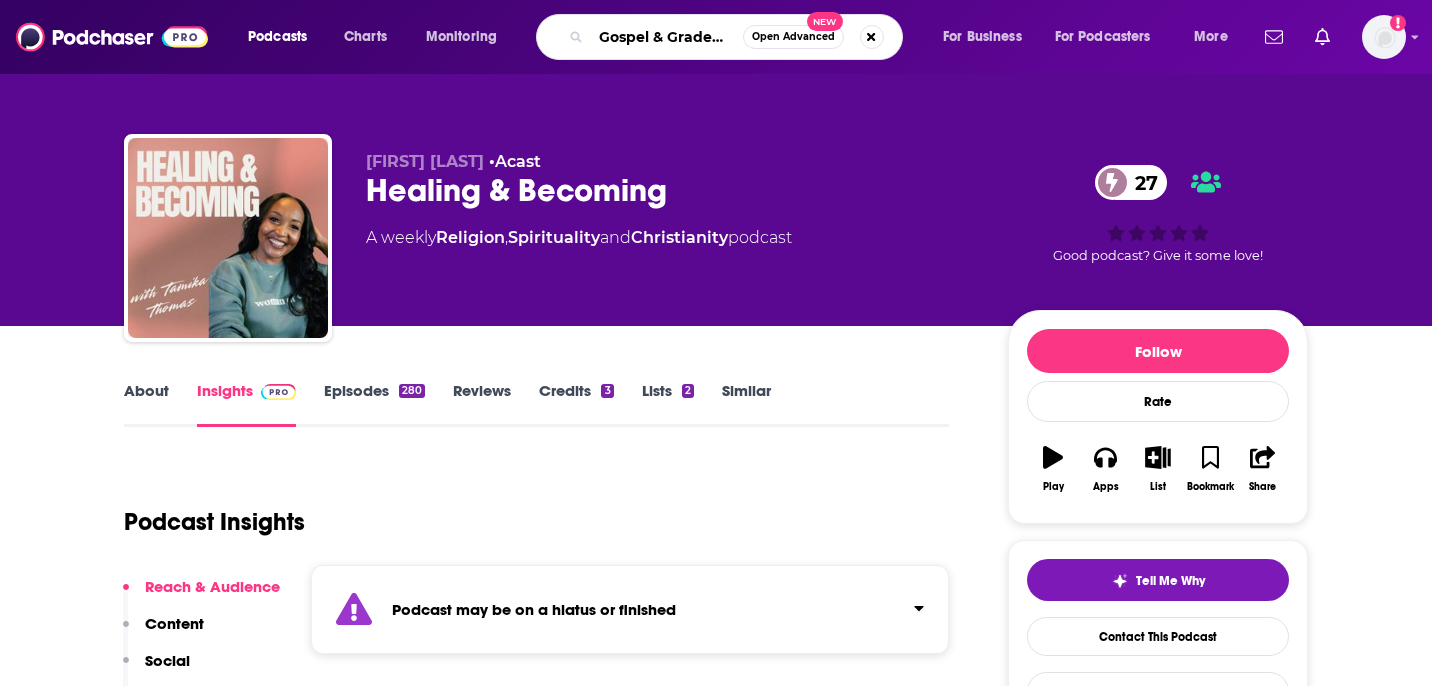 scroll, scrollTop: 0, scrollLeft: 22, axis: horizontal 